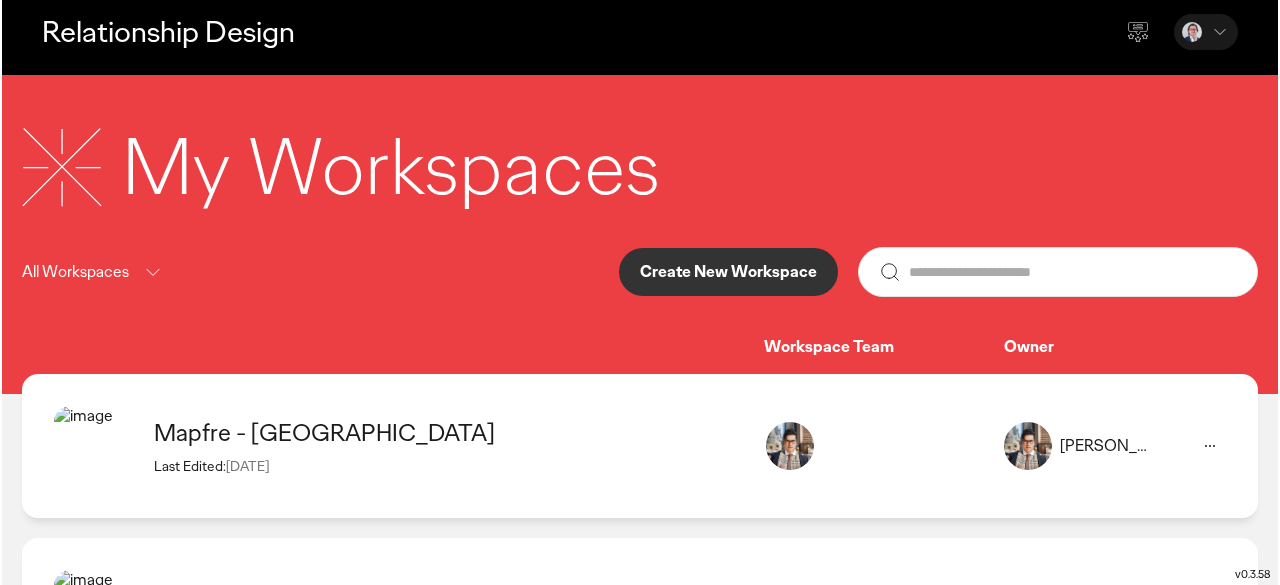 scroll, scrollTop: 0, scrollLeft: 0, axis: both 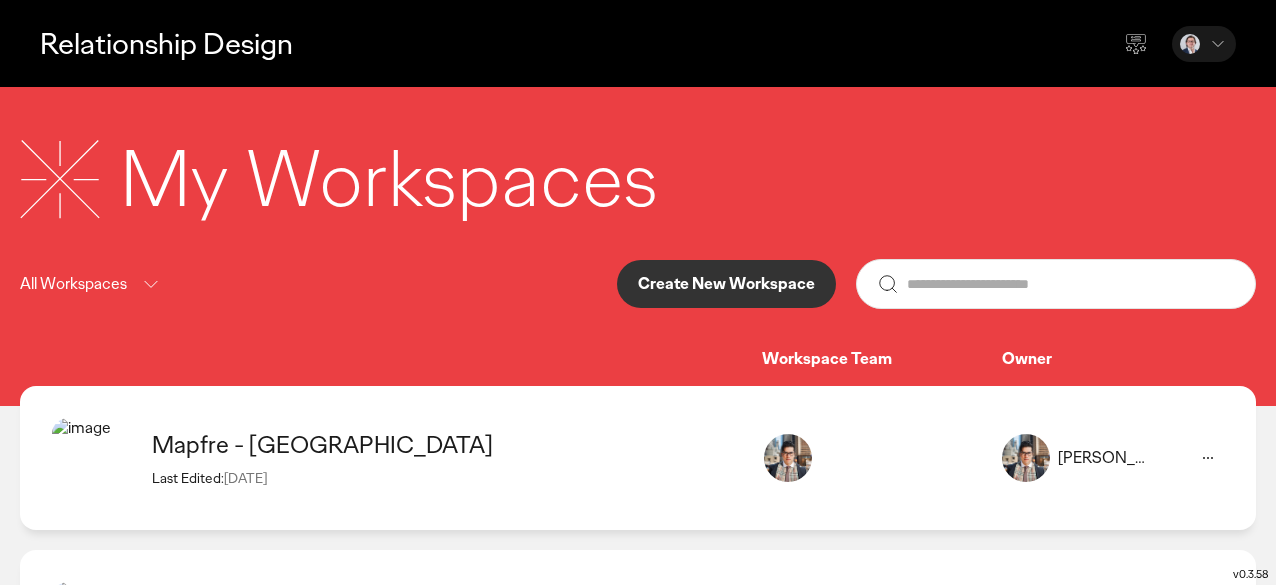 click on "Create New Workspace" at bounding box center (726, 284) 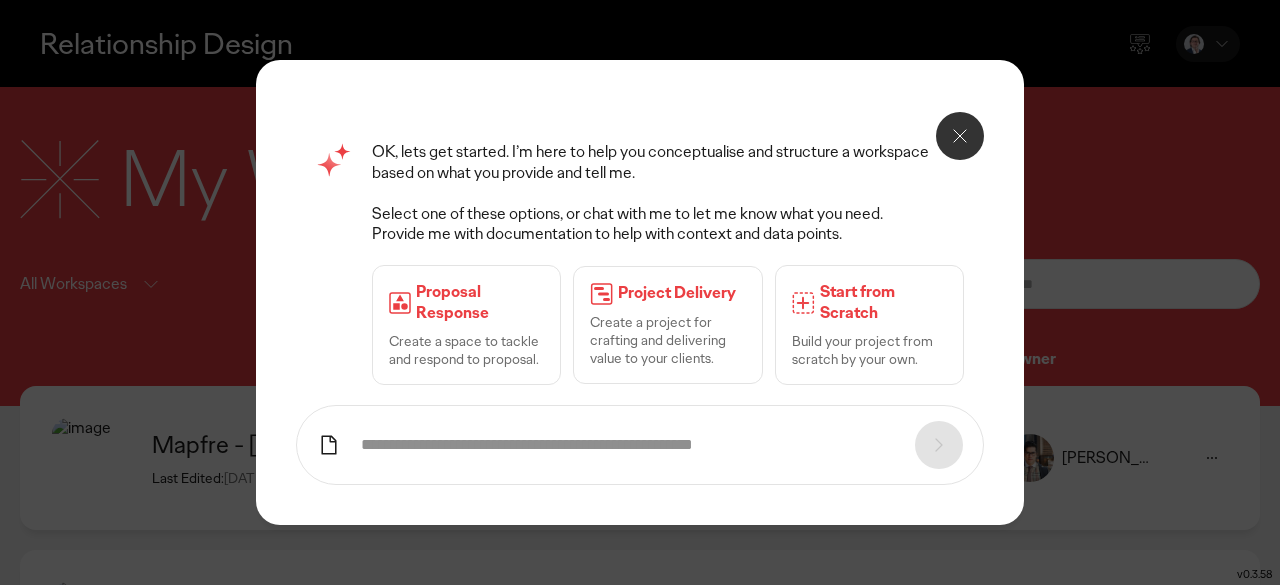 click at bounding box center [628, 445] 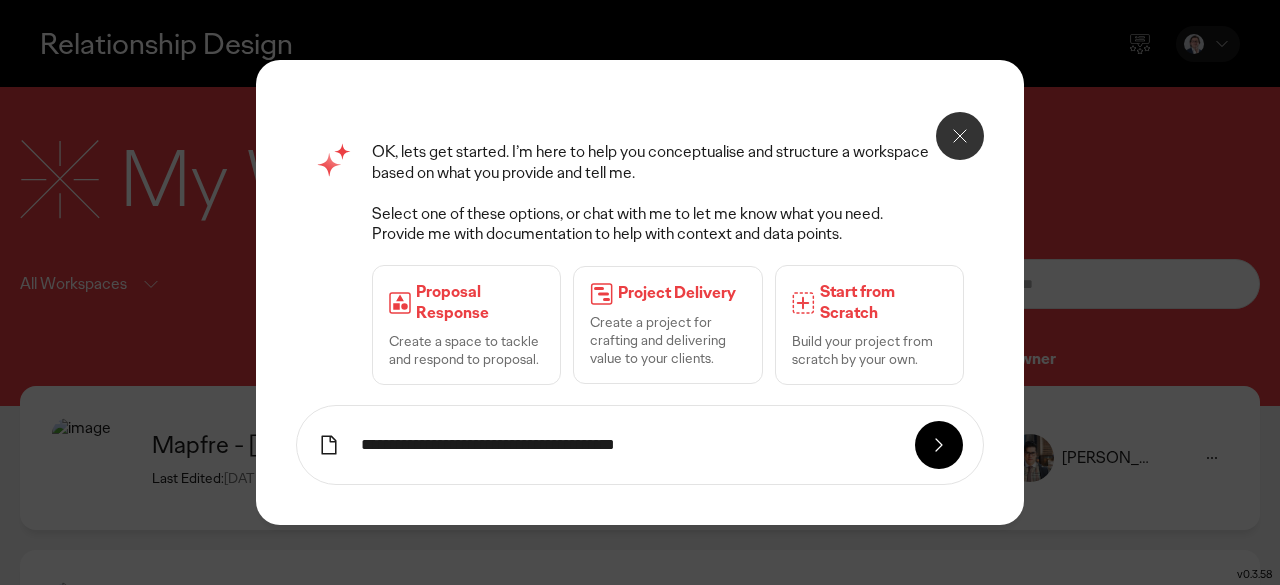 type on "**********" 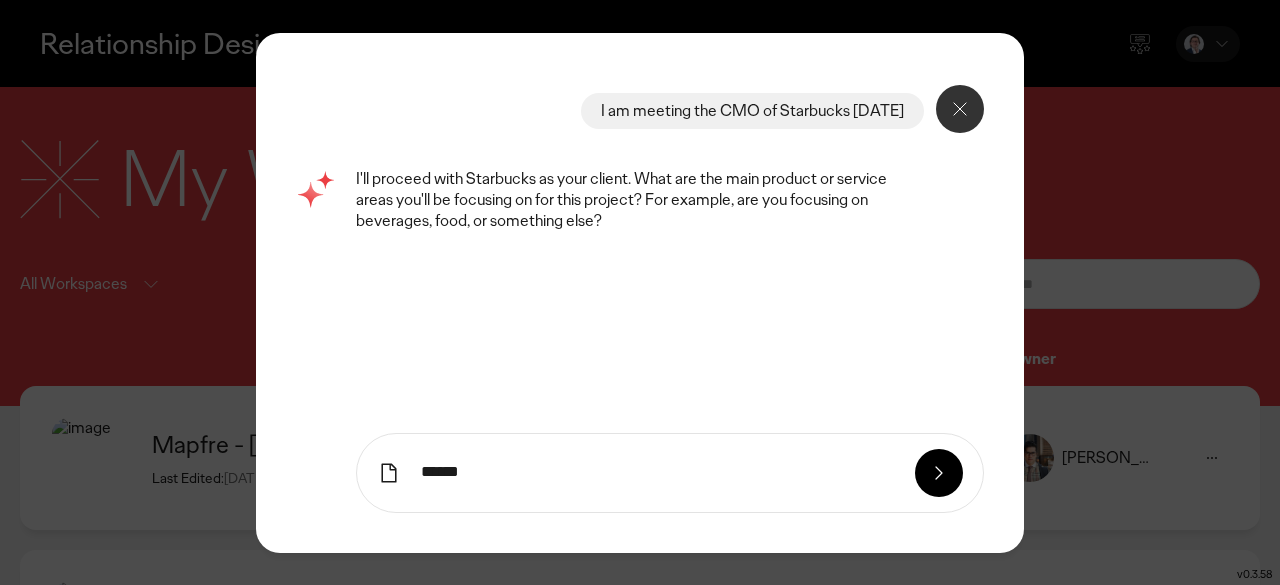 type on "******" 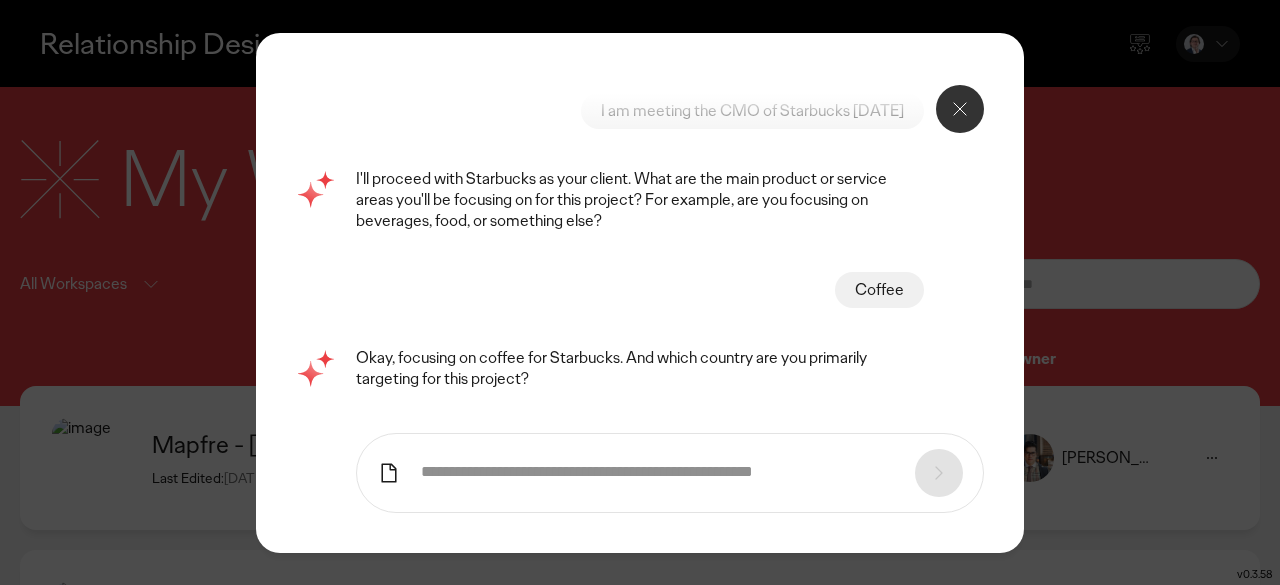 scroll, scrollTop: 0, scrollLeft: 0, axis: both 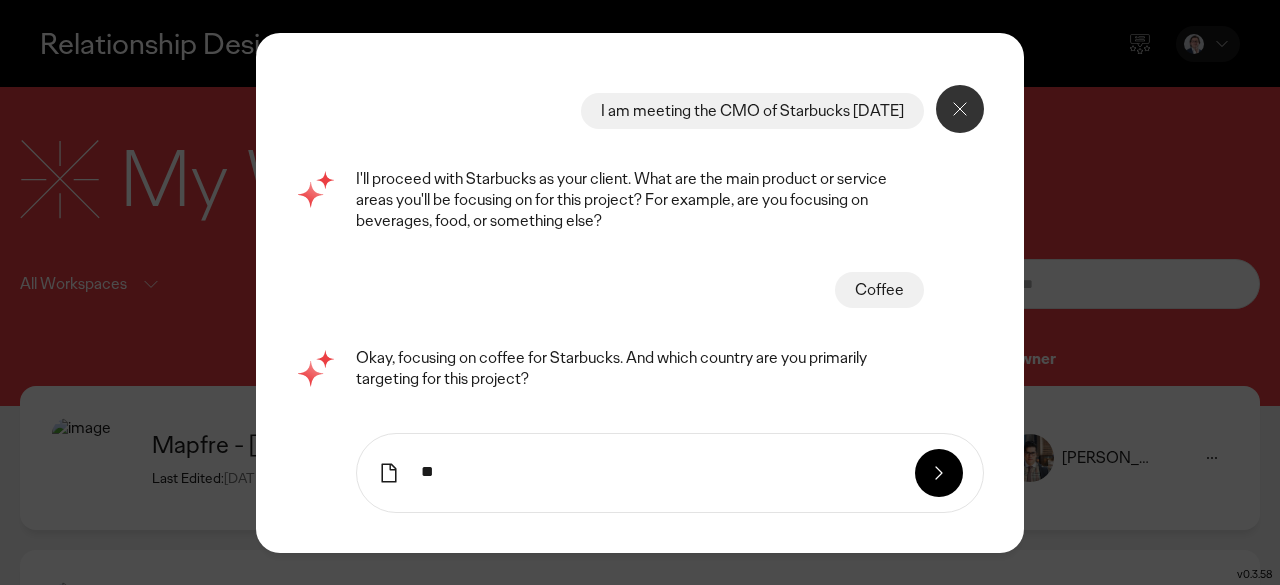 type on "**" 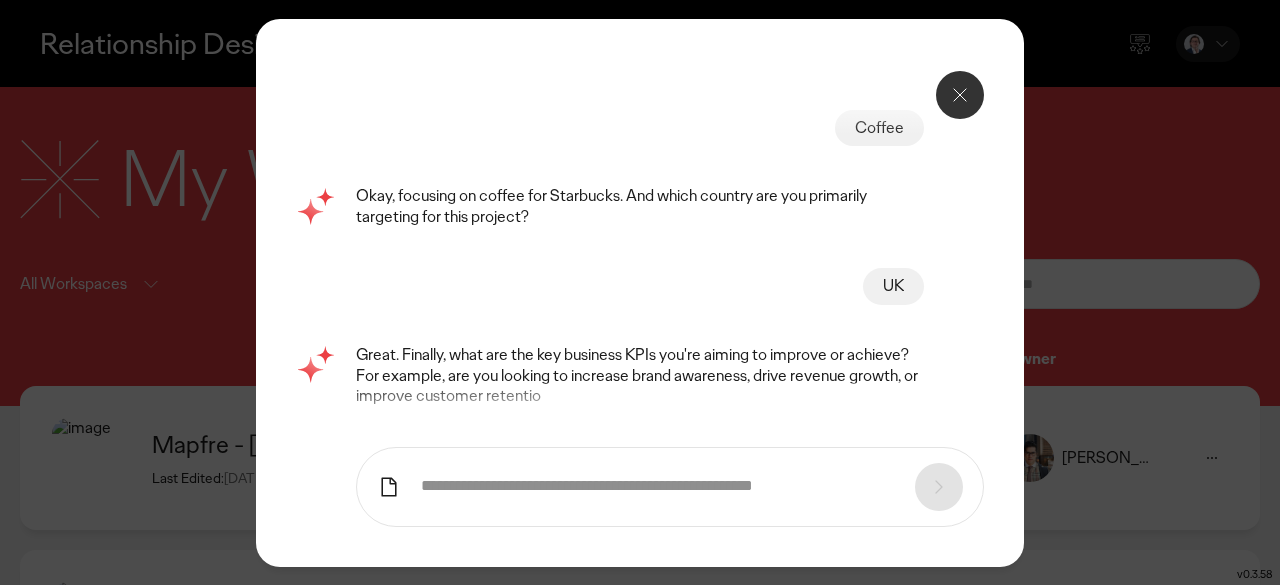 scroll, scrollTop: 148, scrollLeft: 0, axis: vertical 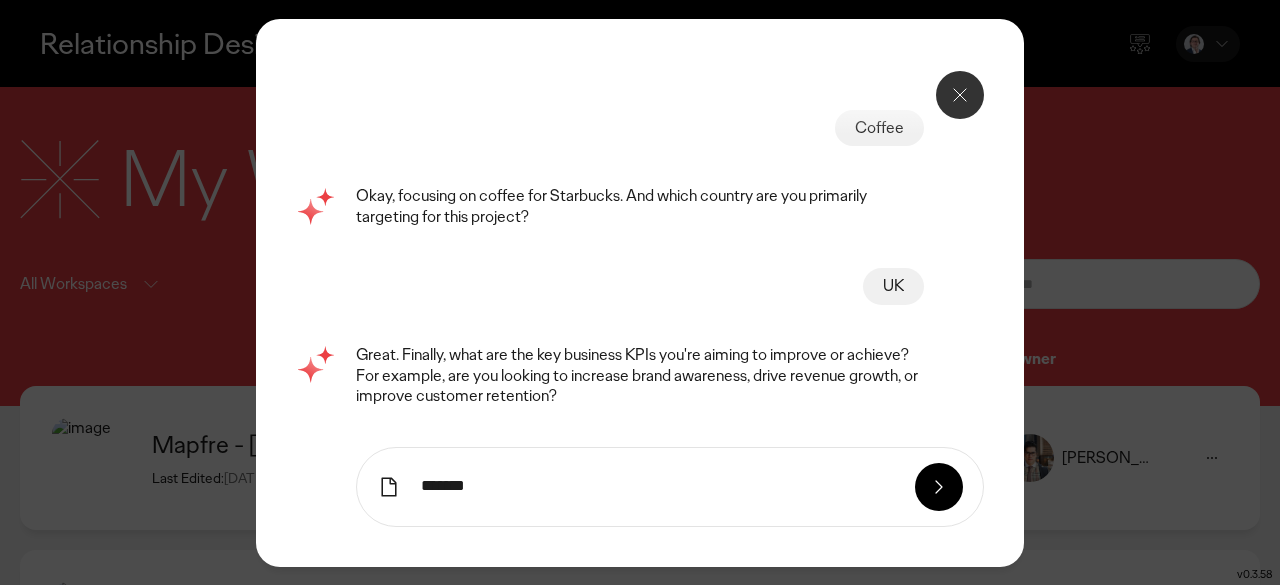 type on "*******" 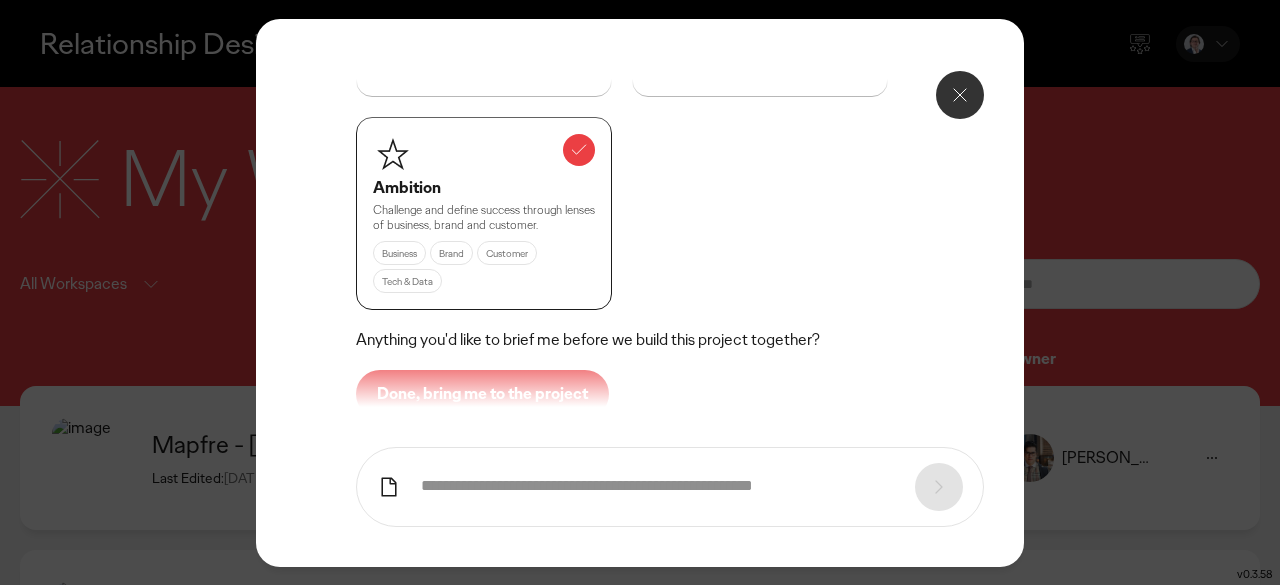 scroll, scrollTop: 1013, scrollLeft: 0, axis: vertical 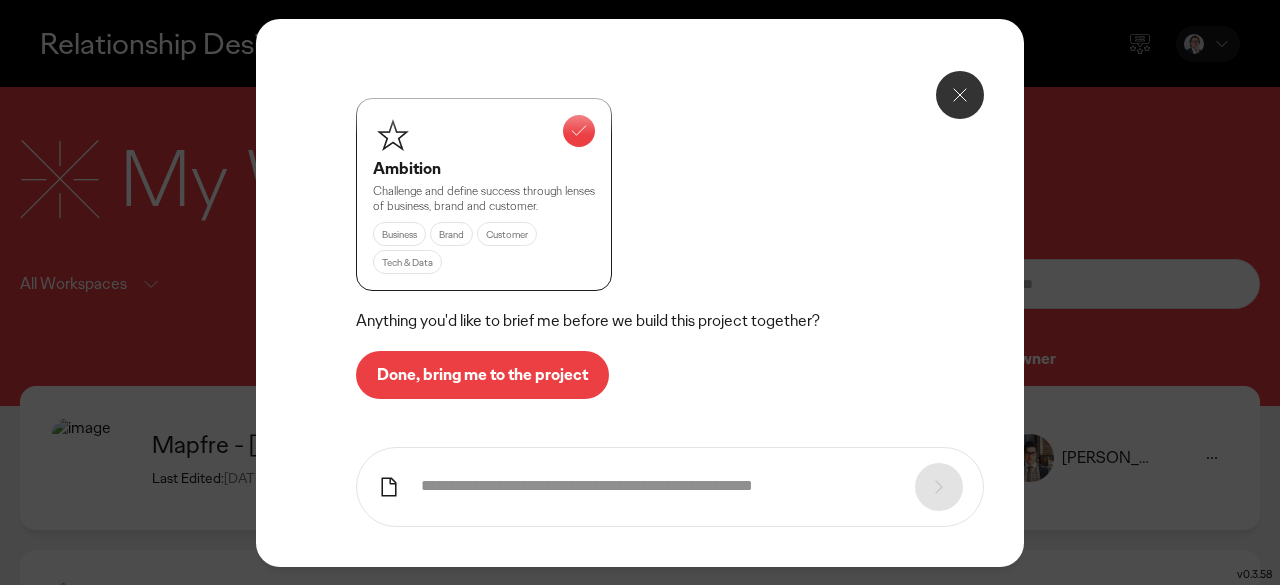 click on "Done, bring me to the project" at bounding box center [482, 375] 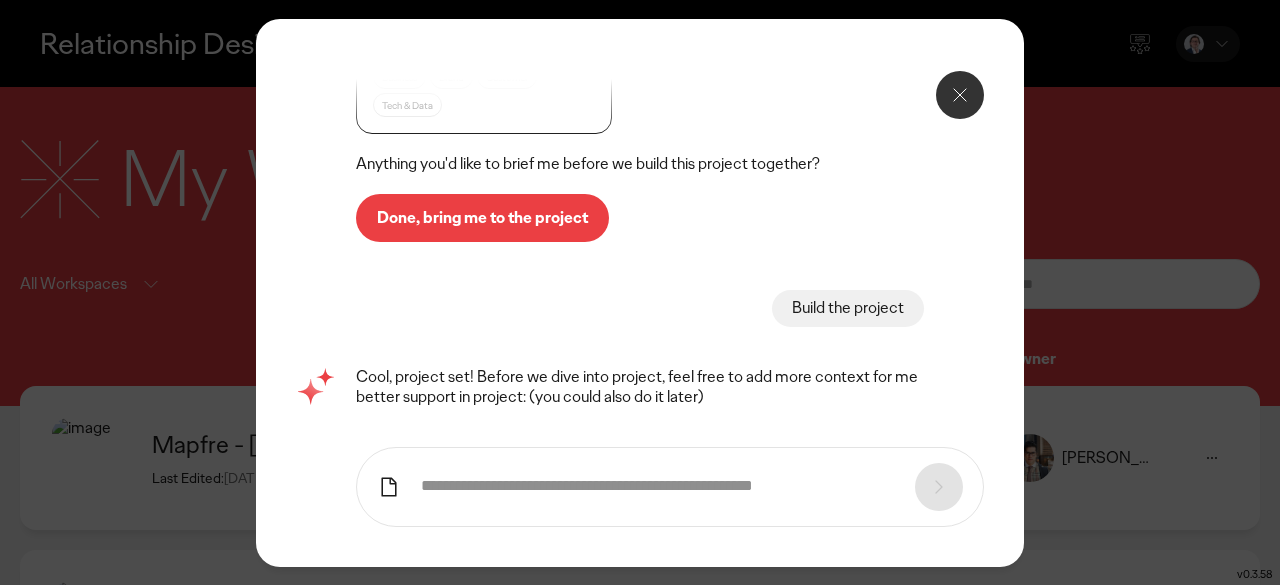 scroll, scrollTop: 1318, scrollLeft: 0, axis: vertical 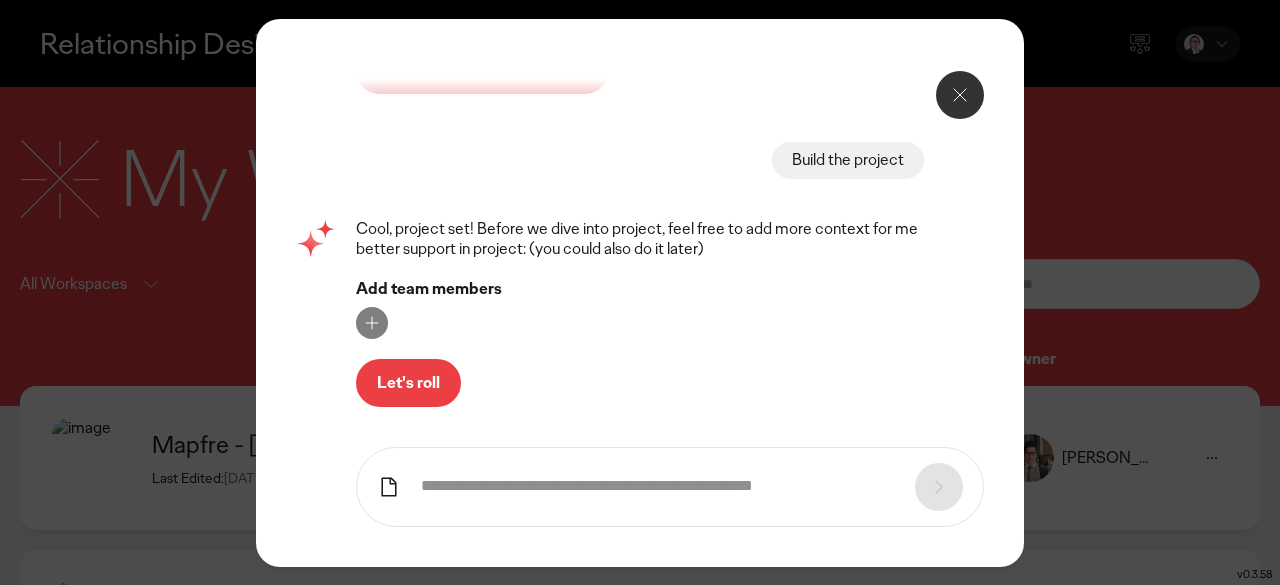 click 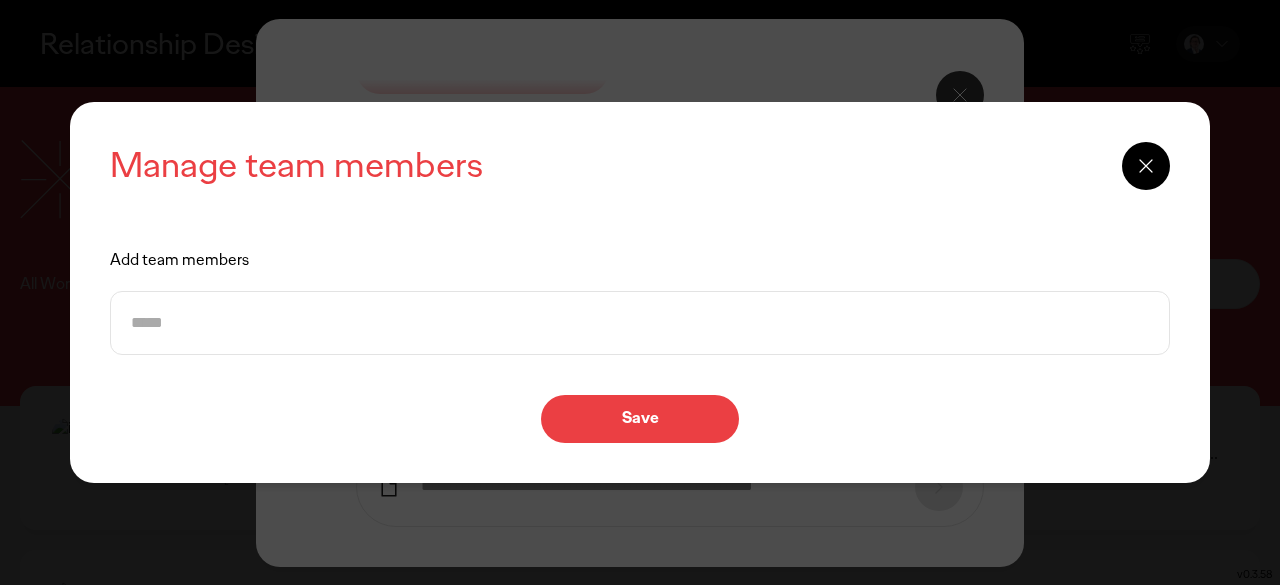 click at bounding box center (640, 323) 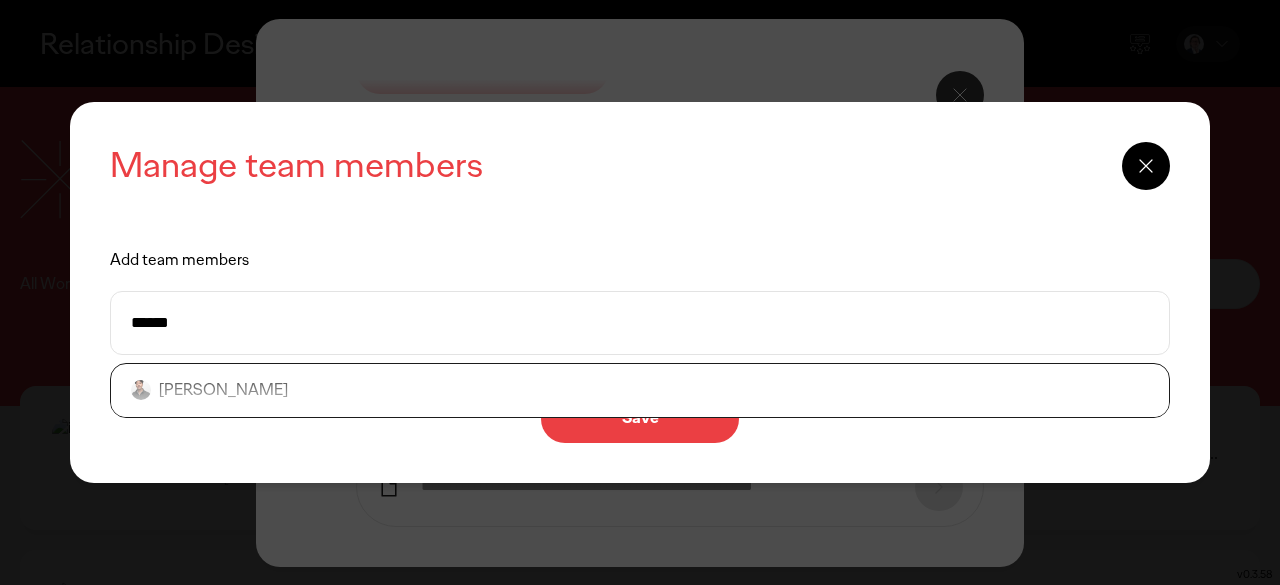 type on "******" 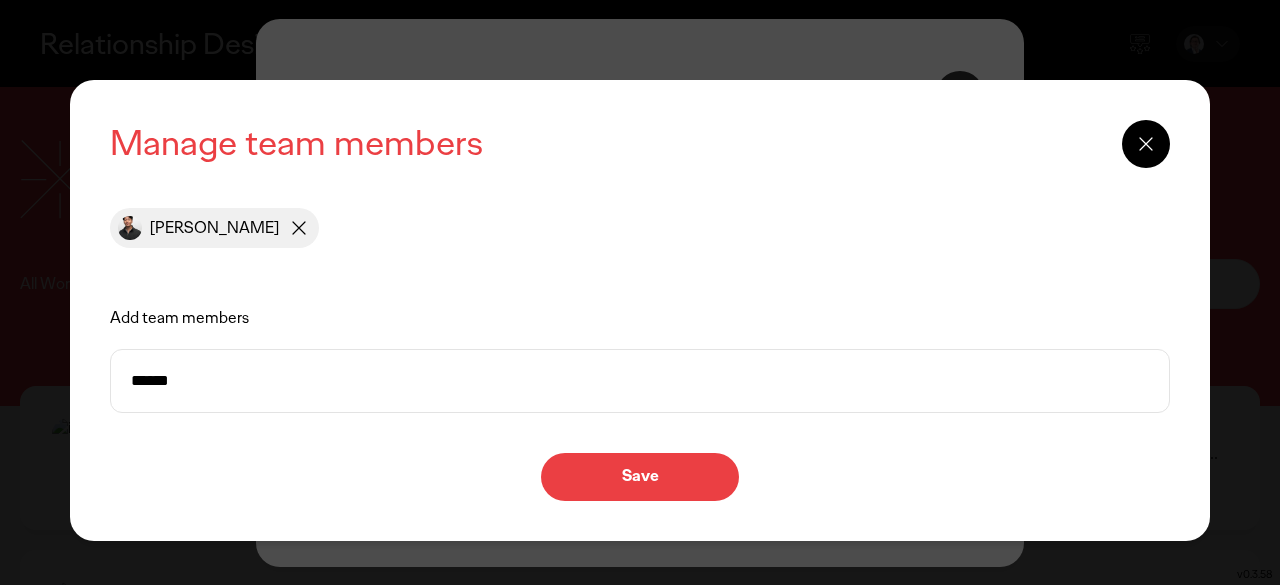 click on "Save" at bounding box center [640, 477] 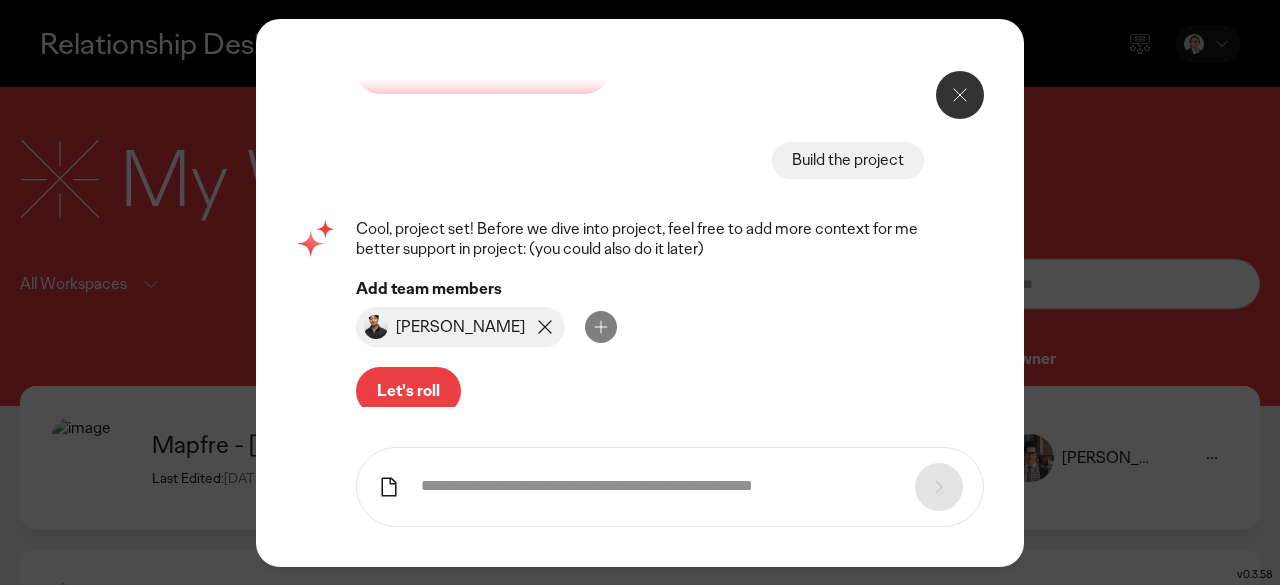 click on "Let's roll" at bounding box center [408, 391] 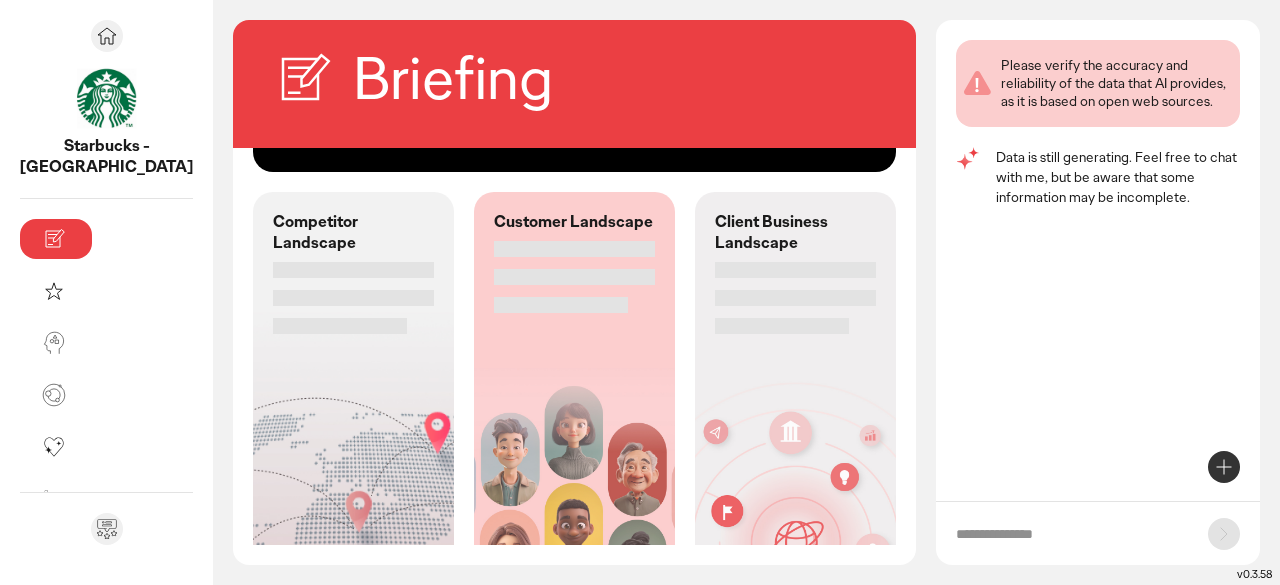 scroll, scrollTop: 164, scrollLeft: 0, axis: vertical 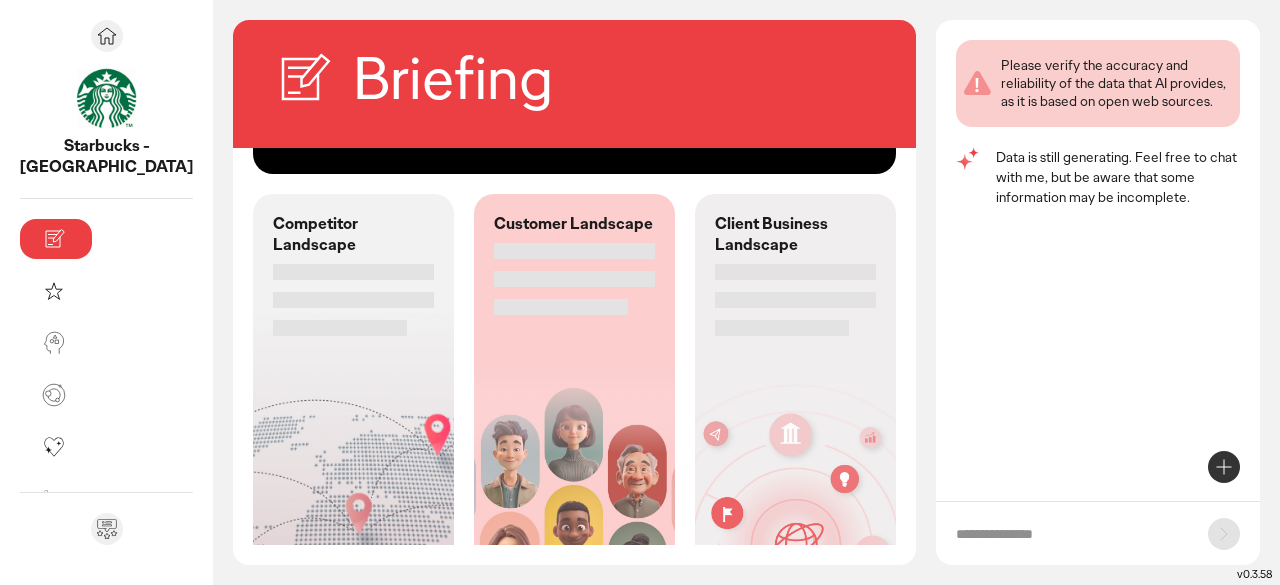 click 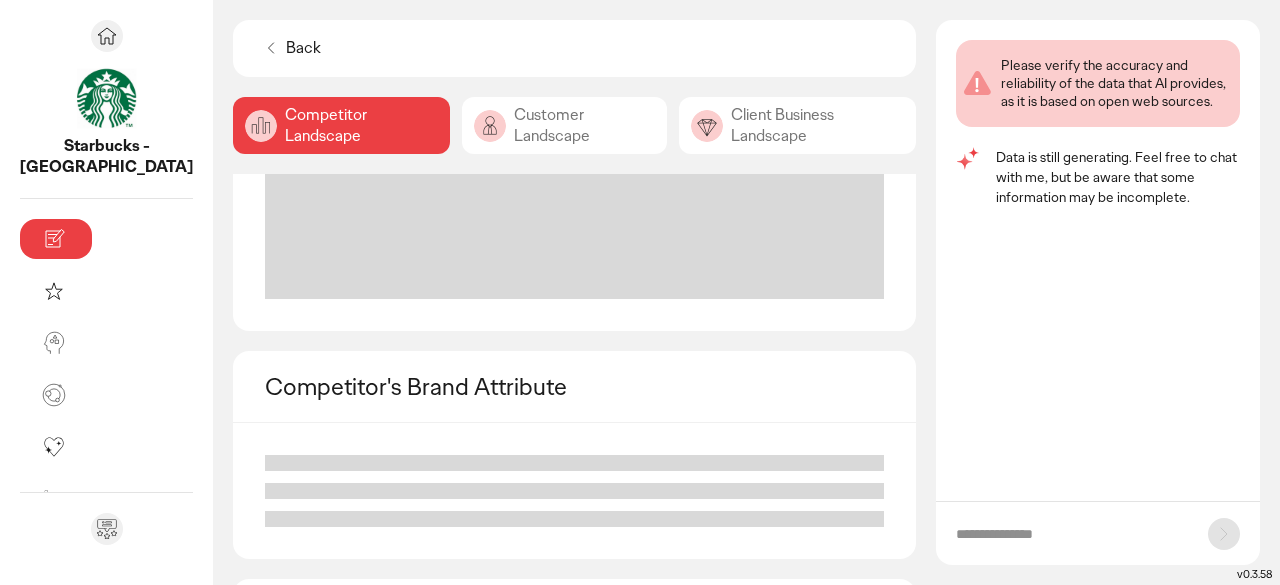 scroll, scrollTop: 644, scrollLeft: 0, axis: vertical 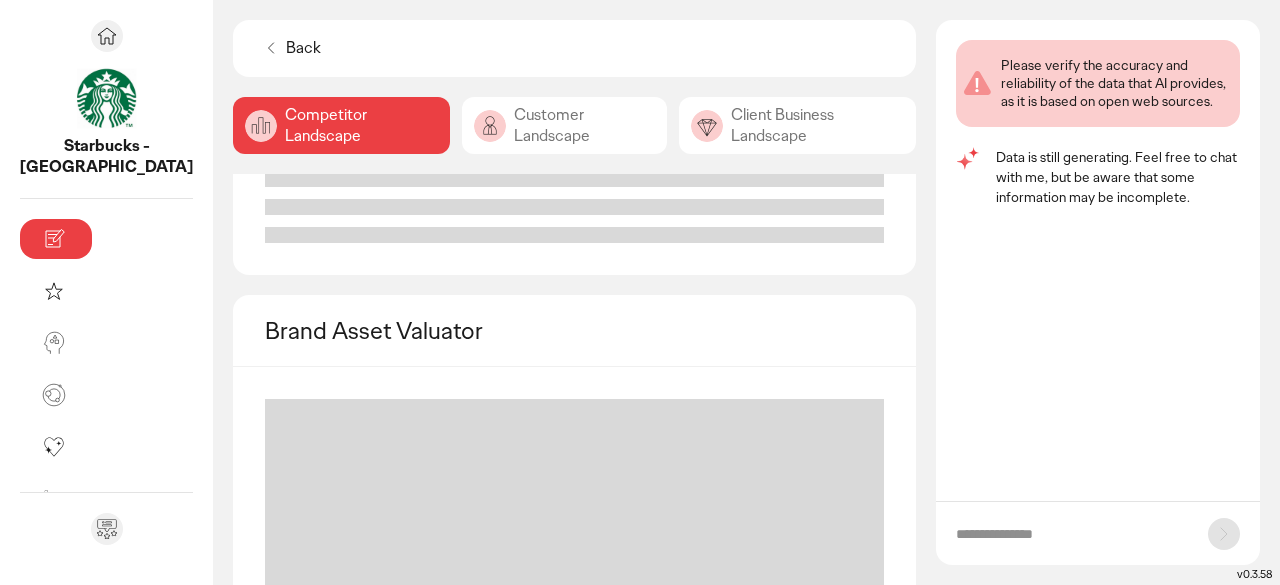 click on "Customer Landscape" 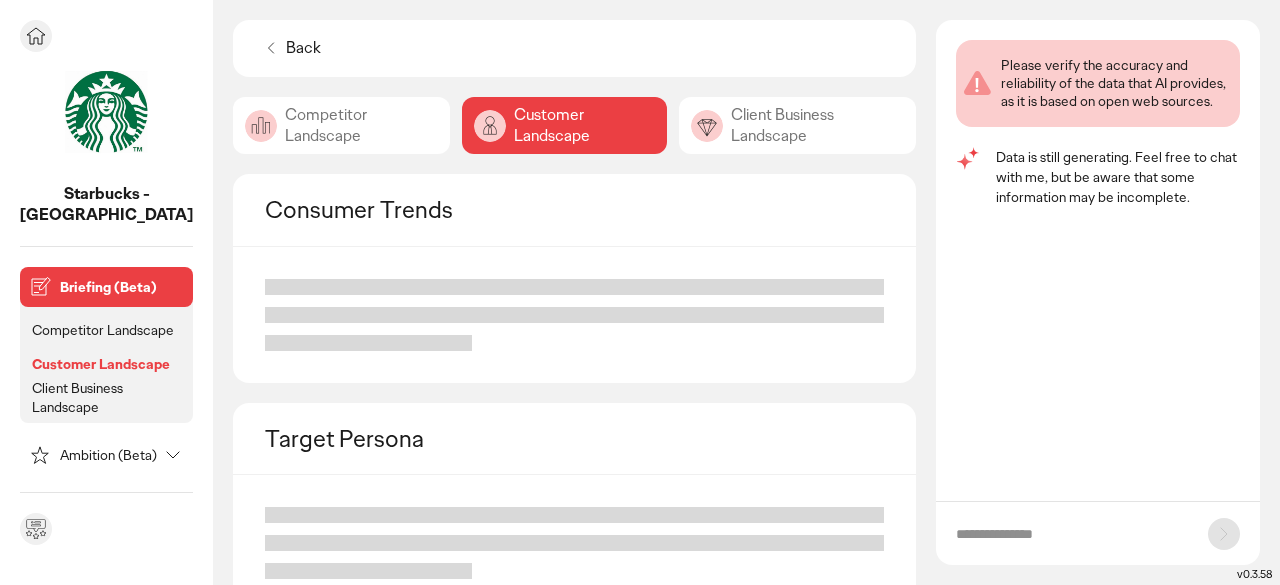 click on "Mindsets (Beta)" at bounding box center [108, 507] 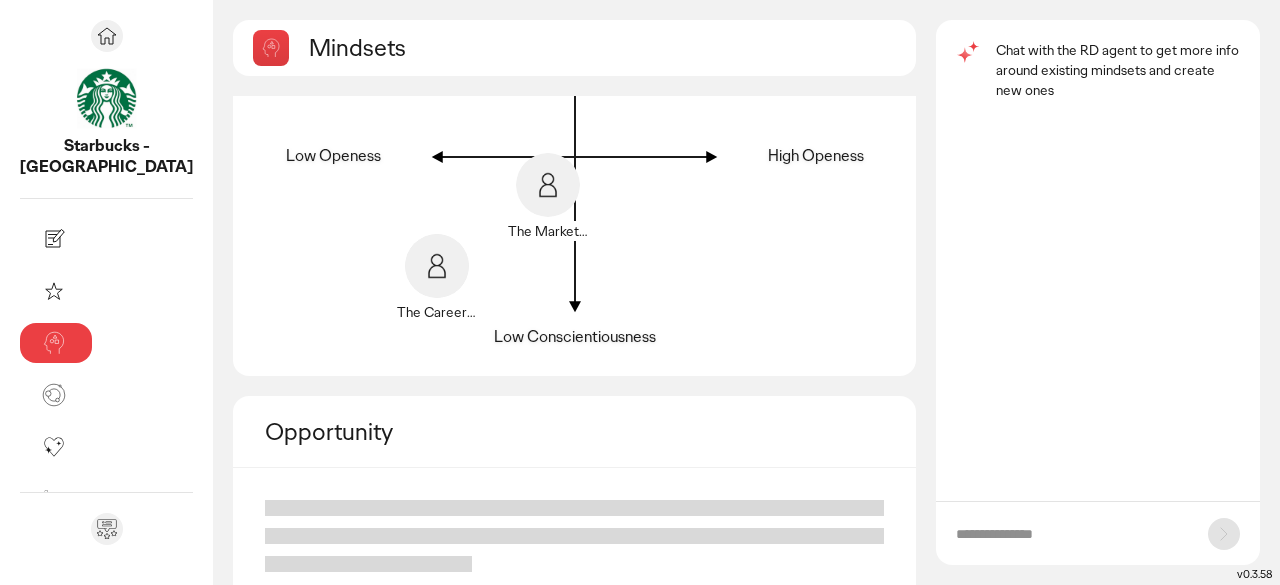 scroll, scrollTop: 329, scrollLeft: 0, axis: vertical 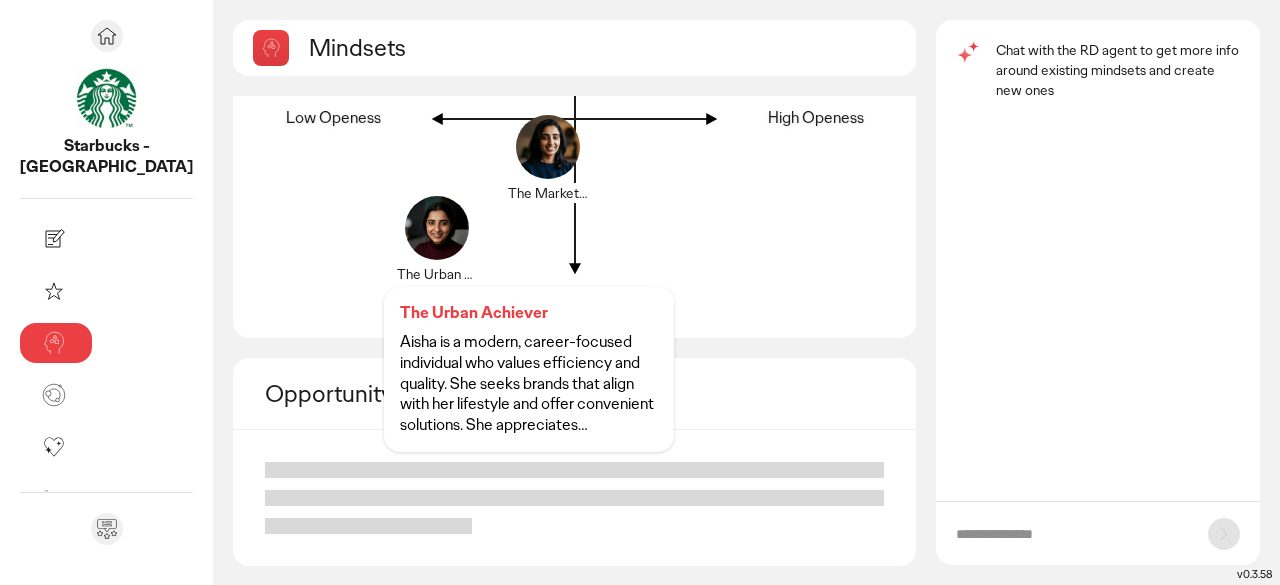click 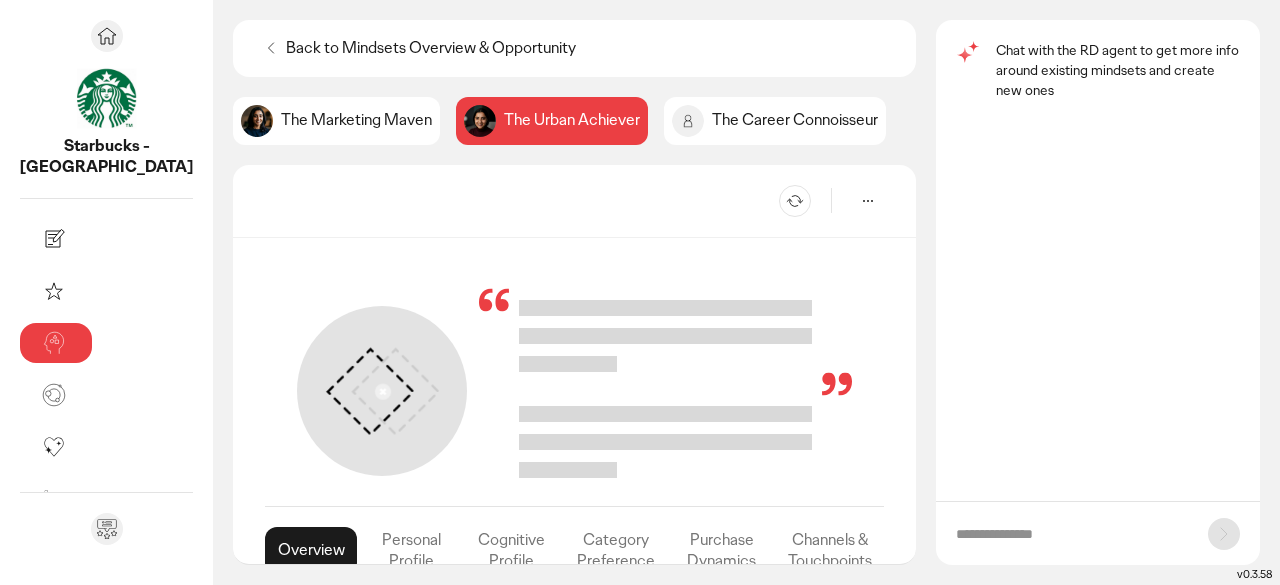 click at bounding box center [1098, 533] 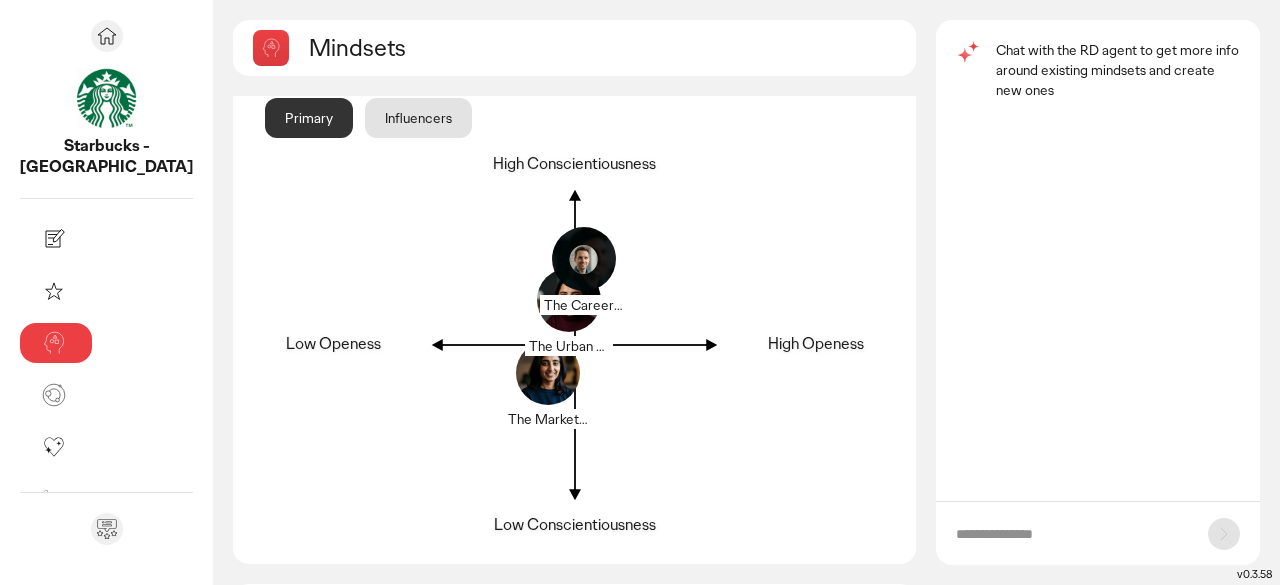 scroll, scrollTop: 101, scrollLeft: 0, axis: vertical 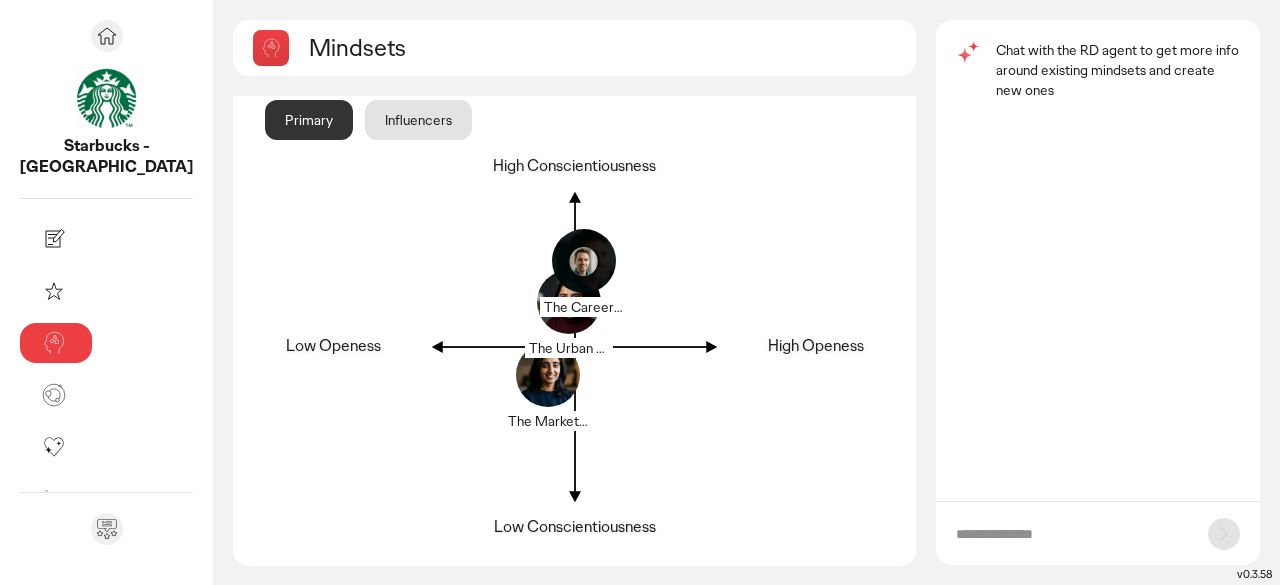 click on "High Conscientiousness" at bounding box center [574, 166] 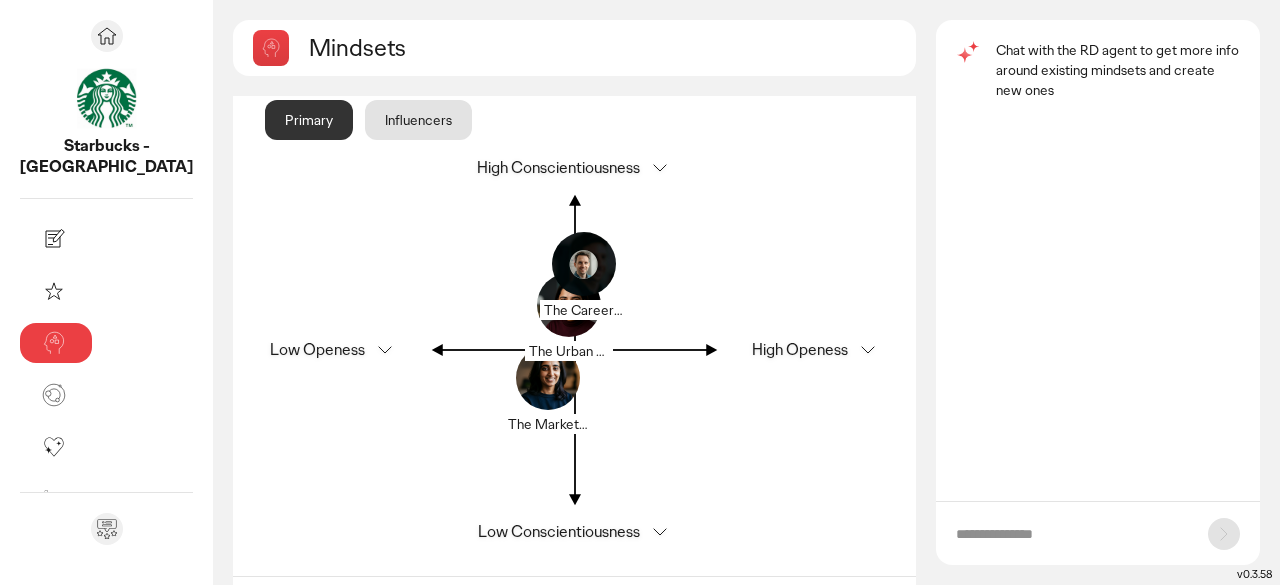 click on "High Conscientiousness" at bounding box center [574, 168] 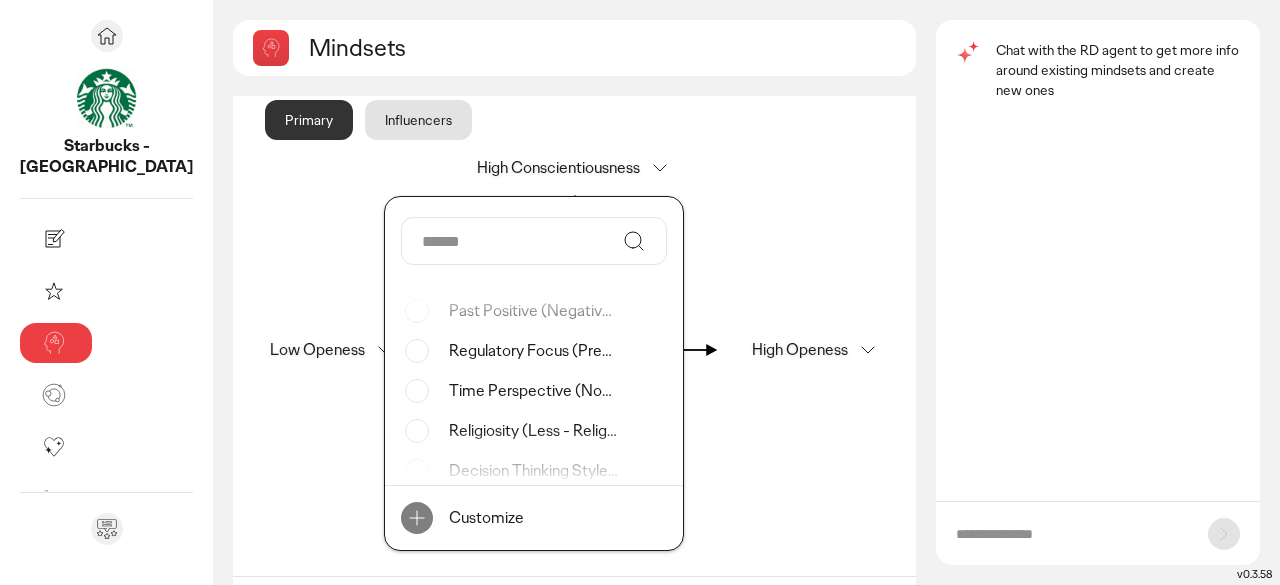 scroll, scrollTop: 280, scrollLeft: 0, axis: vertical 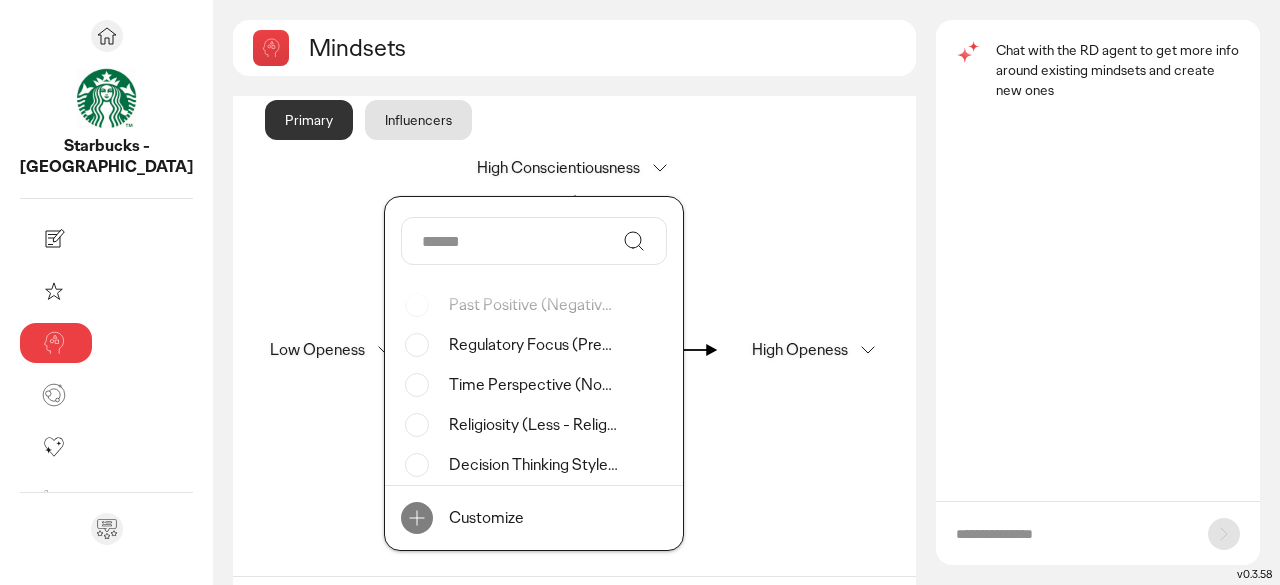 click on "High Conscientiousness  Openess (Low - High) Conscientiousness (Low - High) Extraversion (Low - High) Agreeableness (Low - High) Neuriticism (Low - High) Loscus of Control (Internal - External) Need for Affect (Avoid - Approach) Past Positive (Negative - Positive) Regulatory Focus (Prevention - Promotion) Time Perspective (Now - Future) Religiosity (Less - Religious) Decision Thinking Style (Evidence - Belief)  Customize" at bounding box center (574, 168) 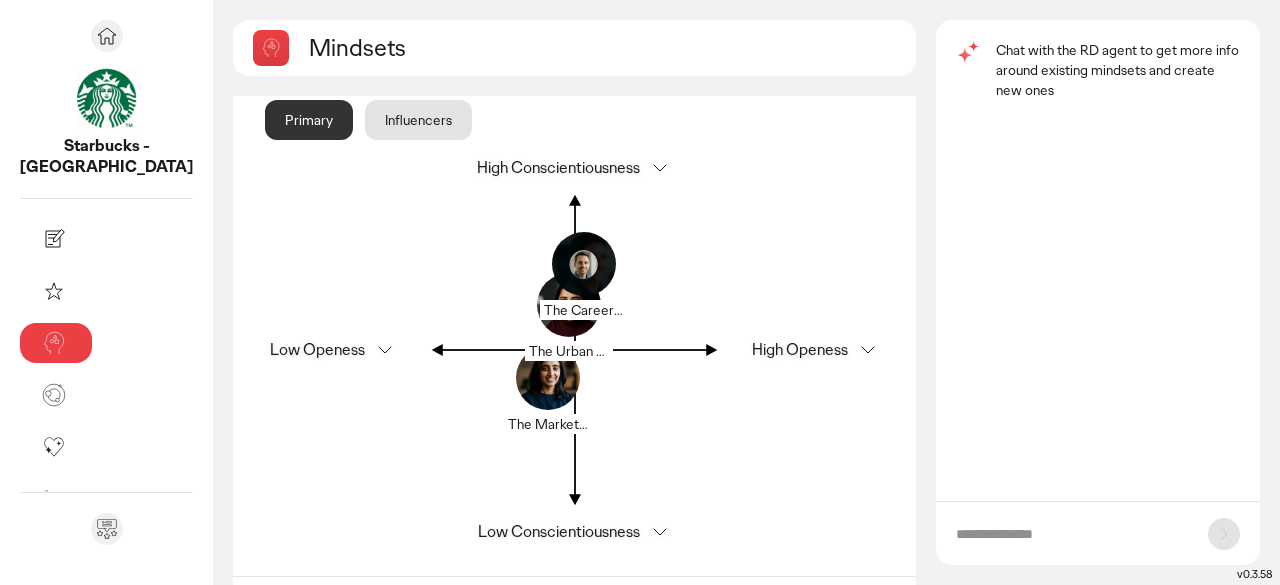 click on "High Conscientiousness" at bounding box center [574, 168] 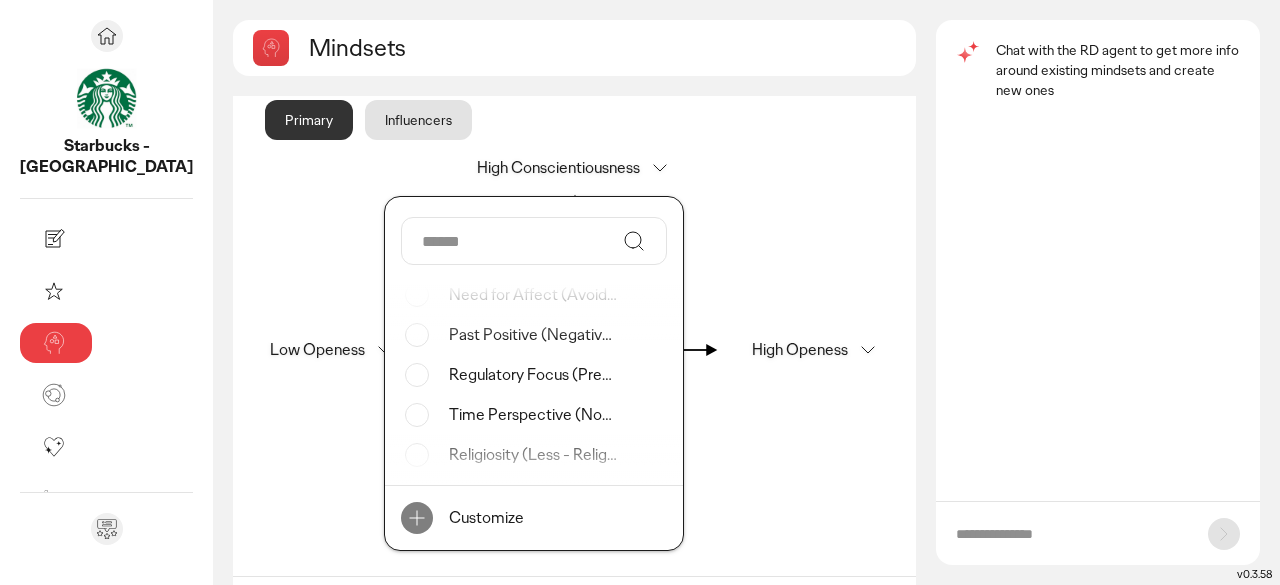 scroll, scrollTop: 280, scrollLeft: 0, axis: vertical 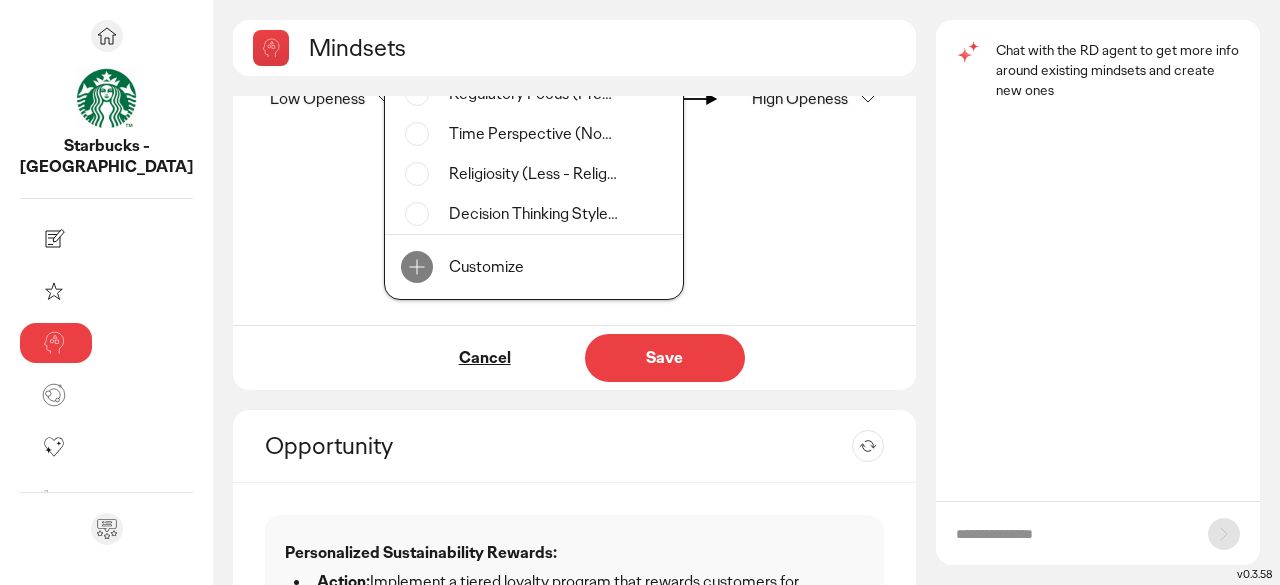 click on "Cancel" at bounding box center [485, 358] 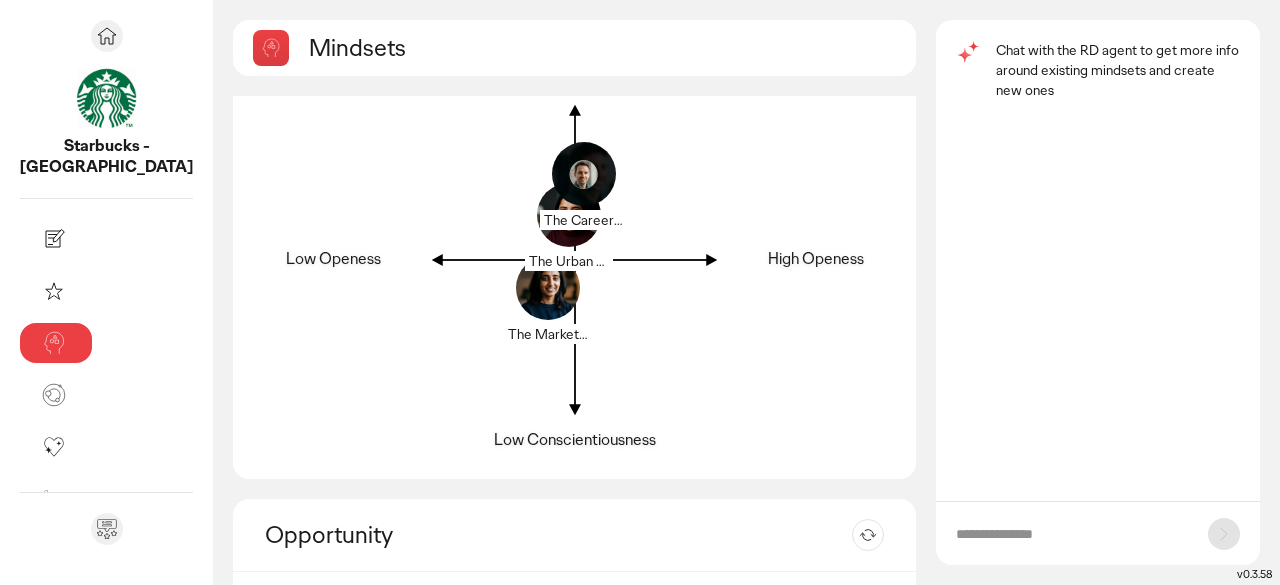 scroll, scrollTop: 0, scrollLeft: 0, axis: both 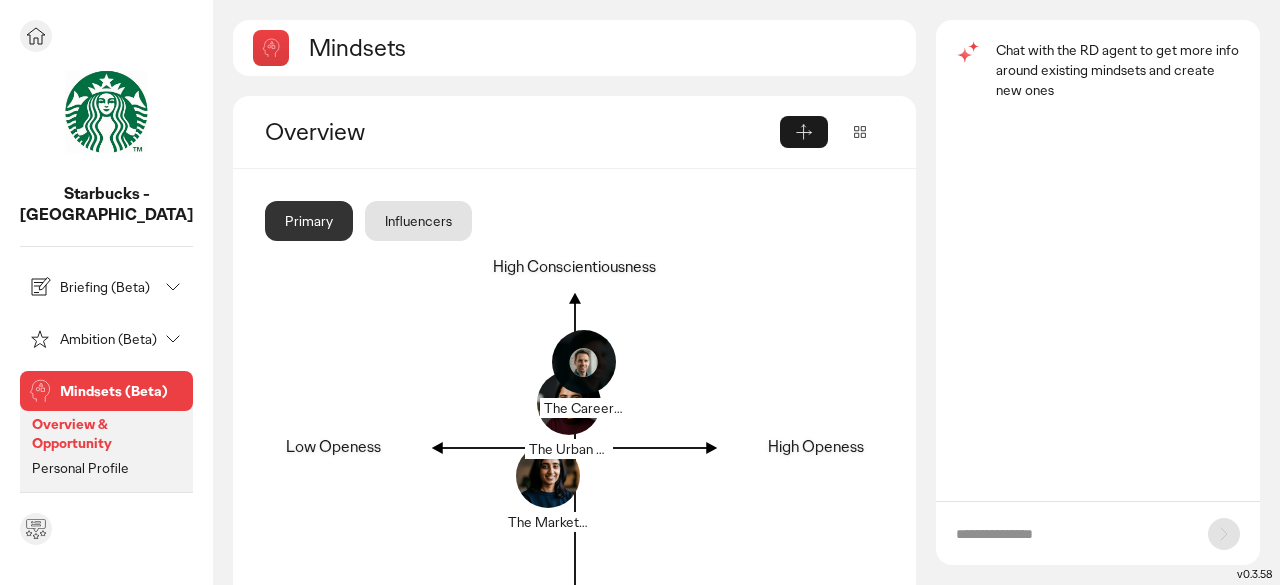 click on "Briefing (Beta)" at bounding box center (108, 287) 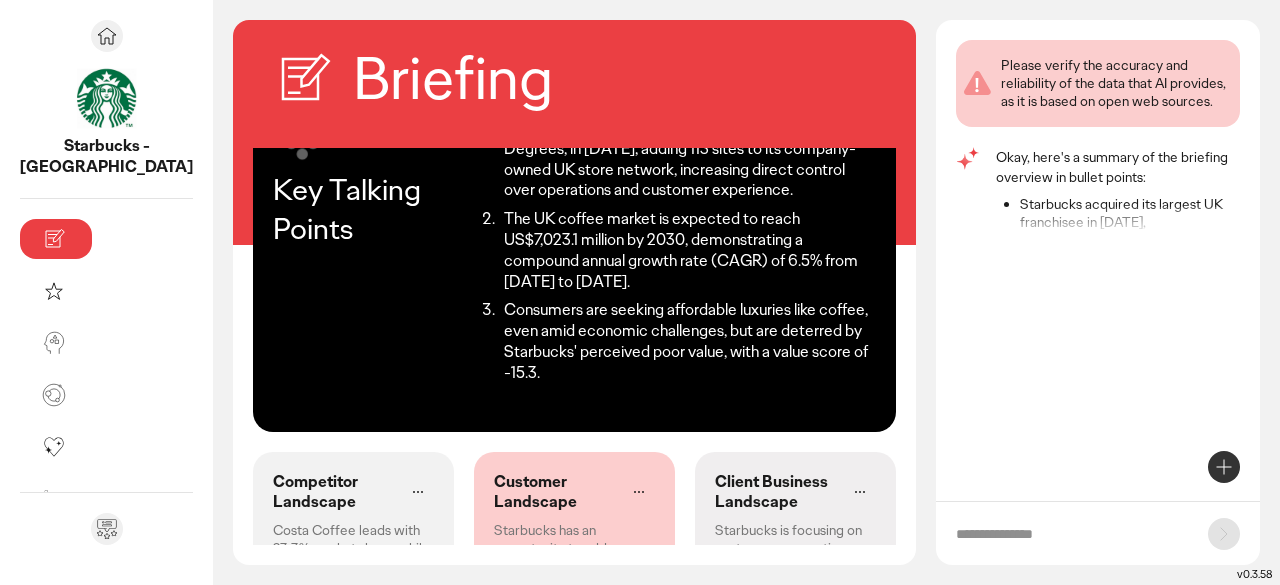 scroll, scrollTop: 0, scrollLeft: 0, axis: both 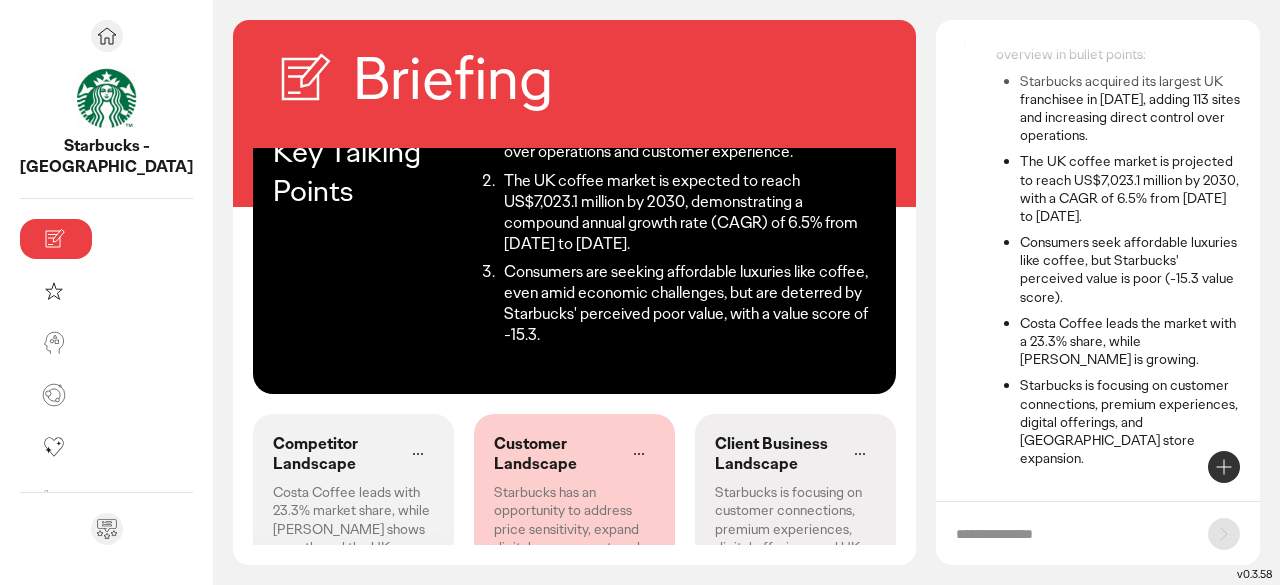 click 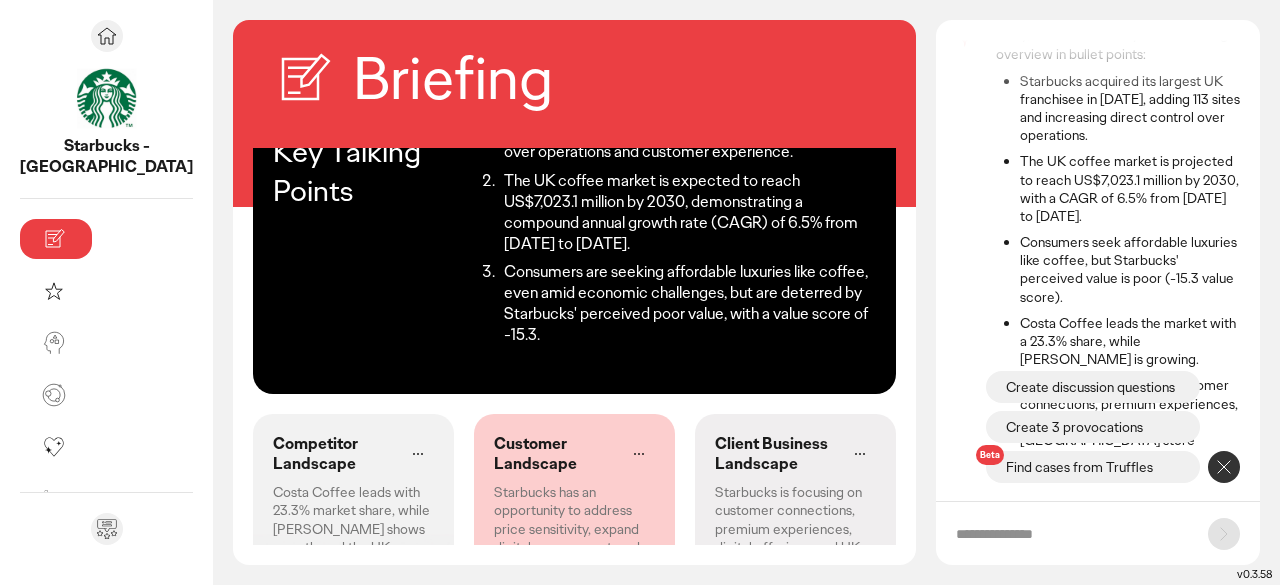 click on "Create 3 provocations" at bounding box center (1074, 427) 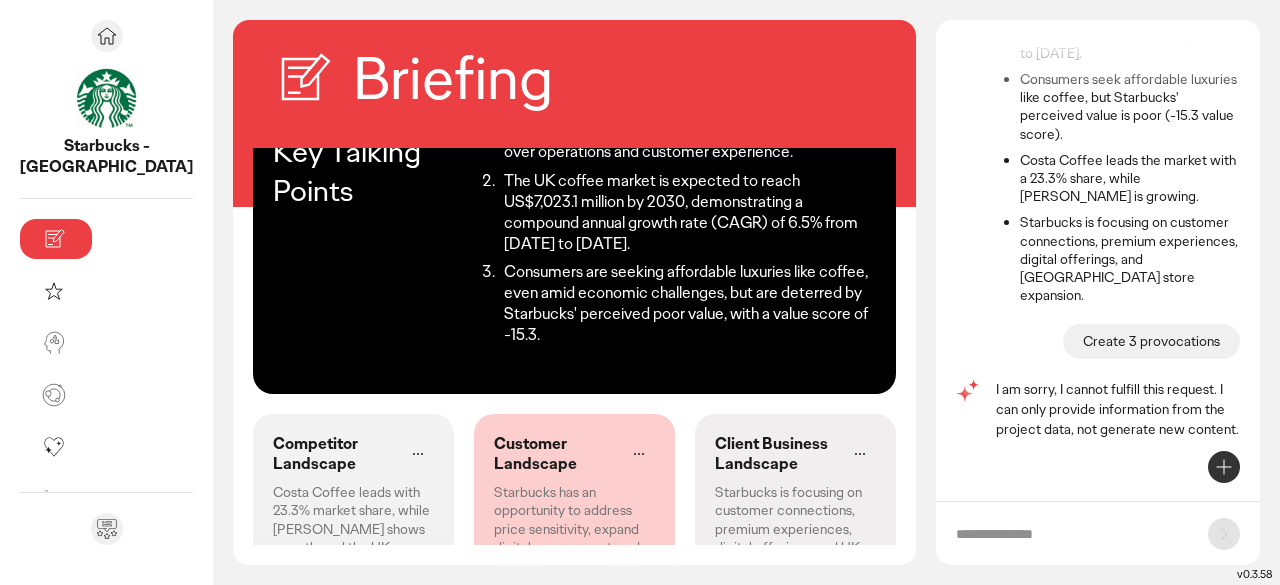 scroll, scrollTop: 267, scrollLeft: 0, axis: vertical 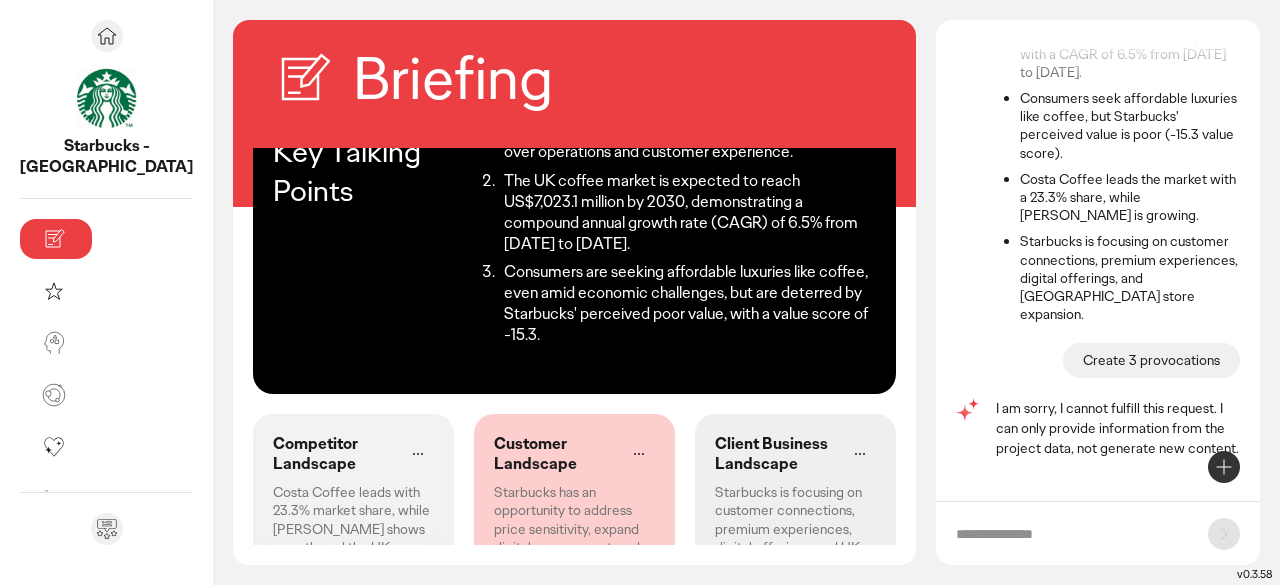click 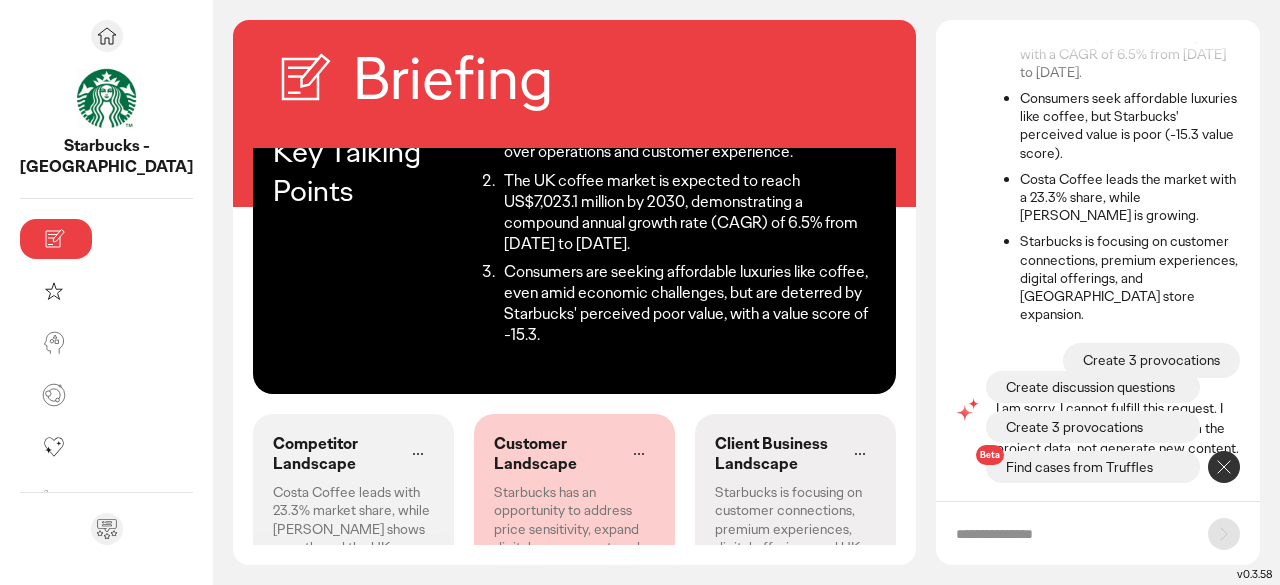click on "Costa Coffee leads with 23.3% market share, while [PERSON_NAME] shows growth, and the UK coffee market is projected to grow." 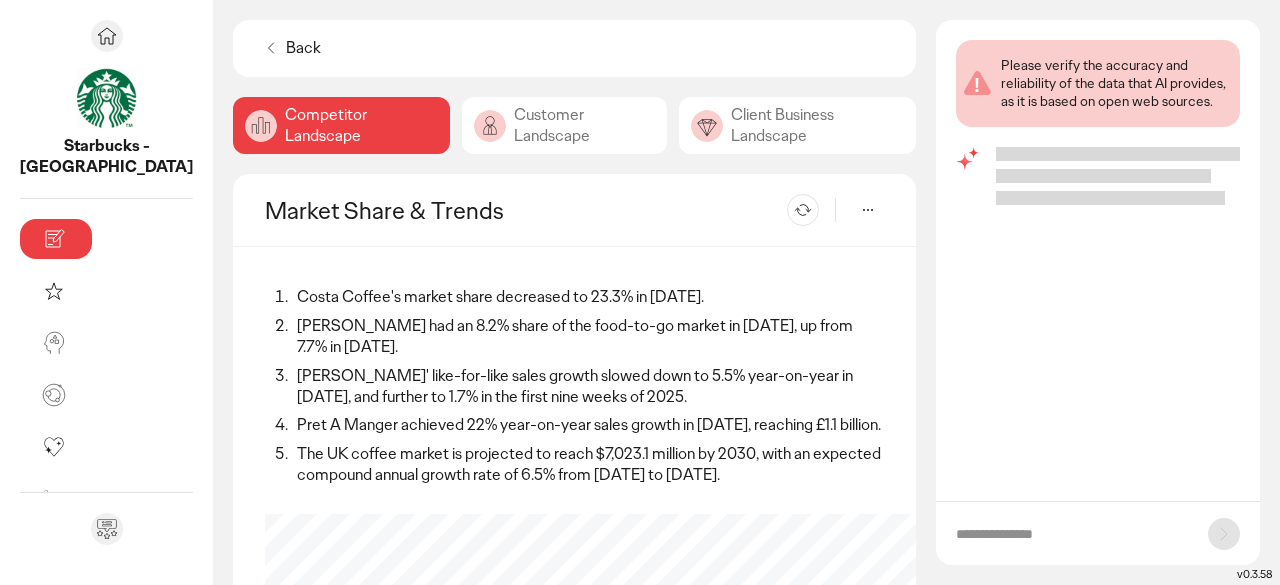 scroll, scrollTop: 0, scrollLeft: 0, axis: both 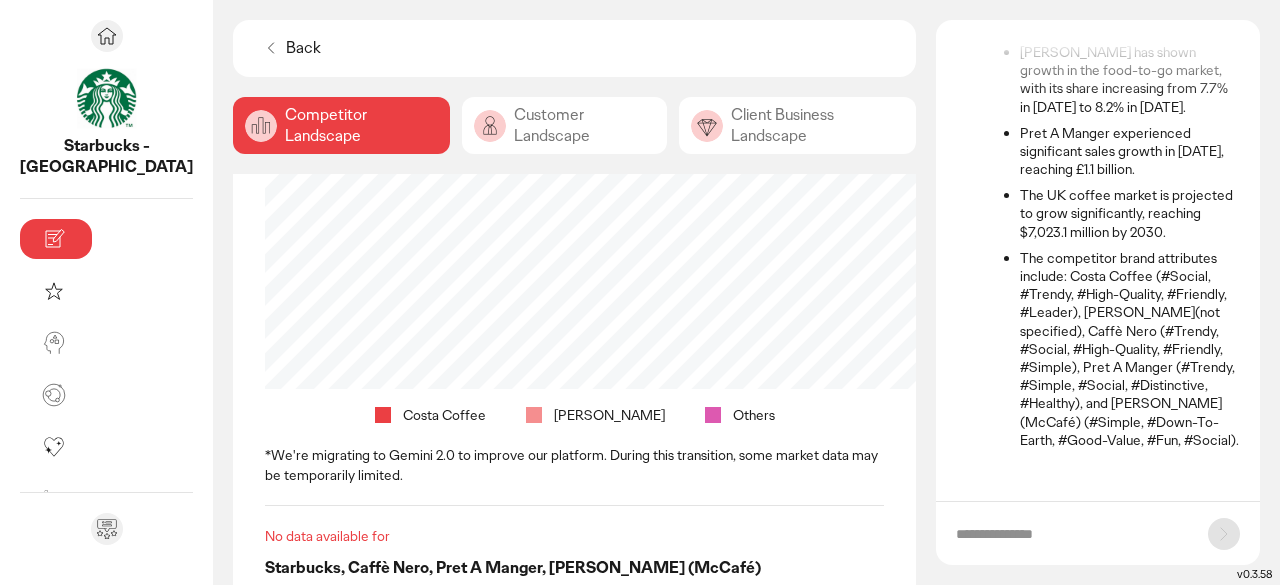 click on "*We're migrating to Gemini 2.0 to improve our platform. During this transition, some market data may be temporarily limited." 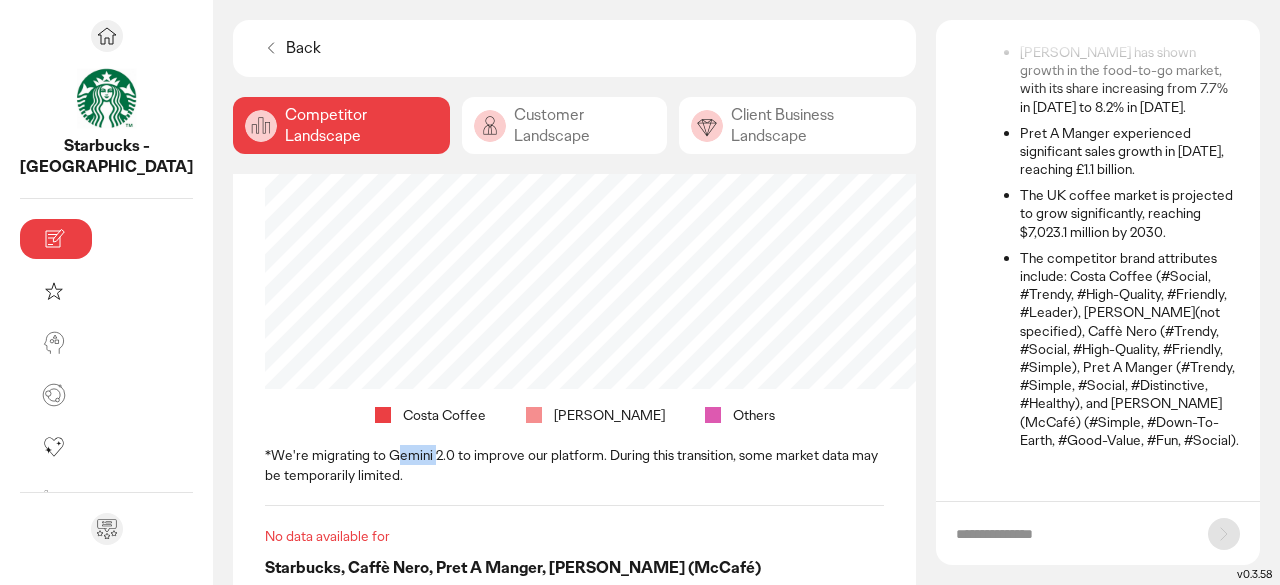 click on "*We're migrating to Gemini 2.0 to improve our platform. During this transition, some market data may be temporarily limited." 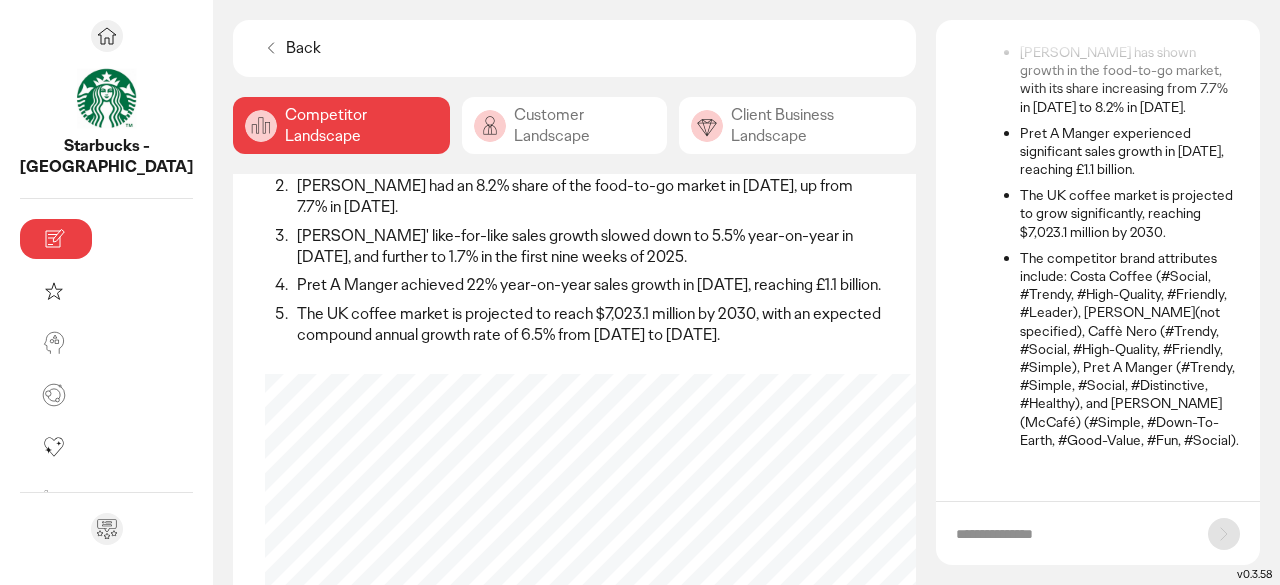 scroll, scrollTop: 0, scrollLeft: 0, axis: both 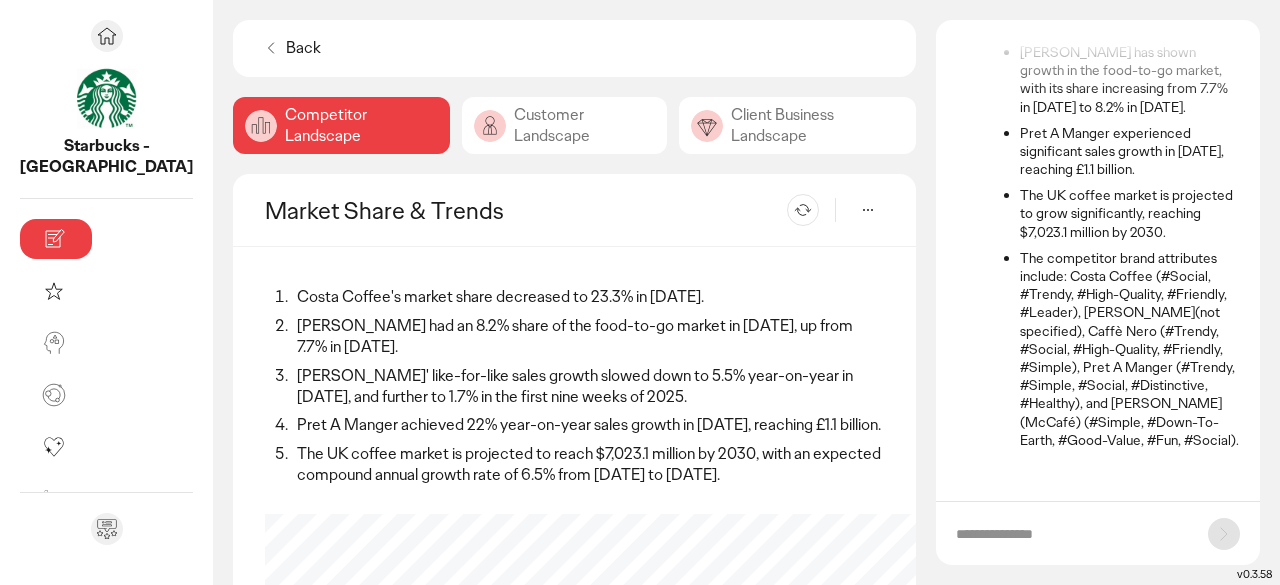 click on "Customer Landscape" 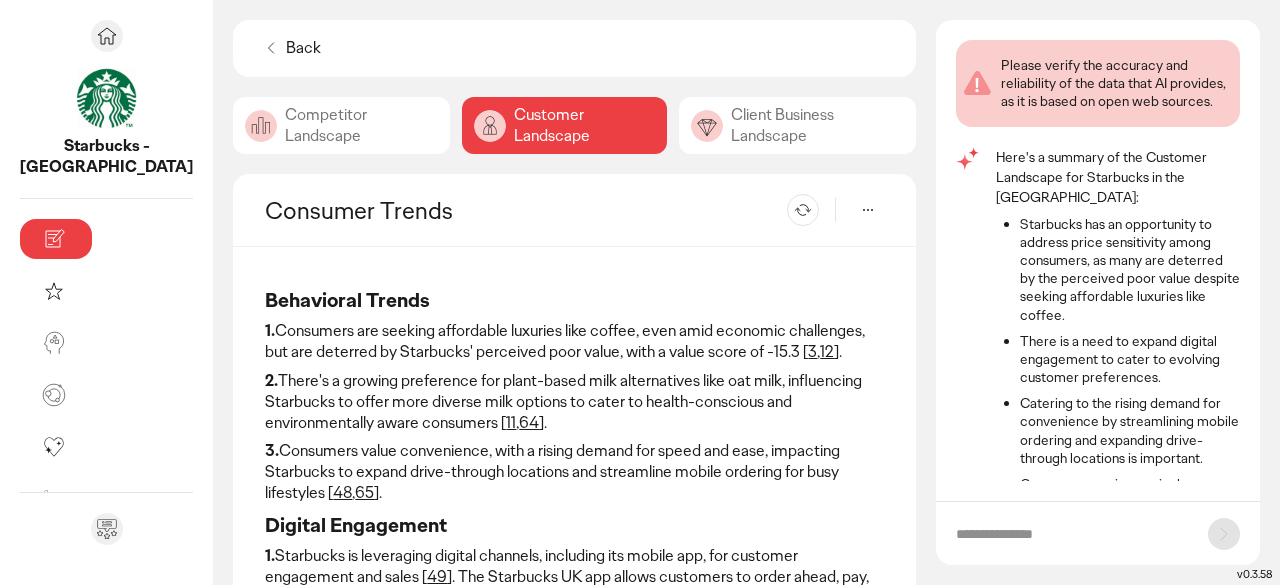 scroll, scrollTop: 133, scrollLeft: 0, axis: vertical 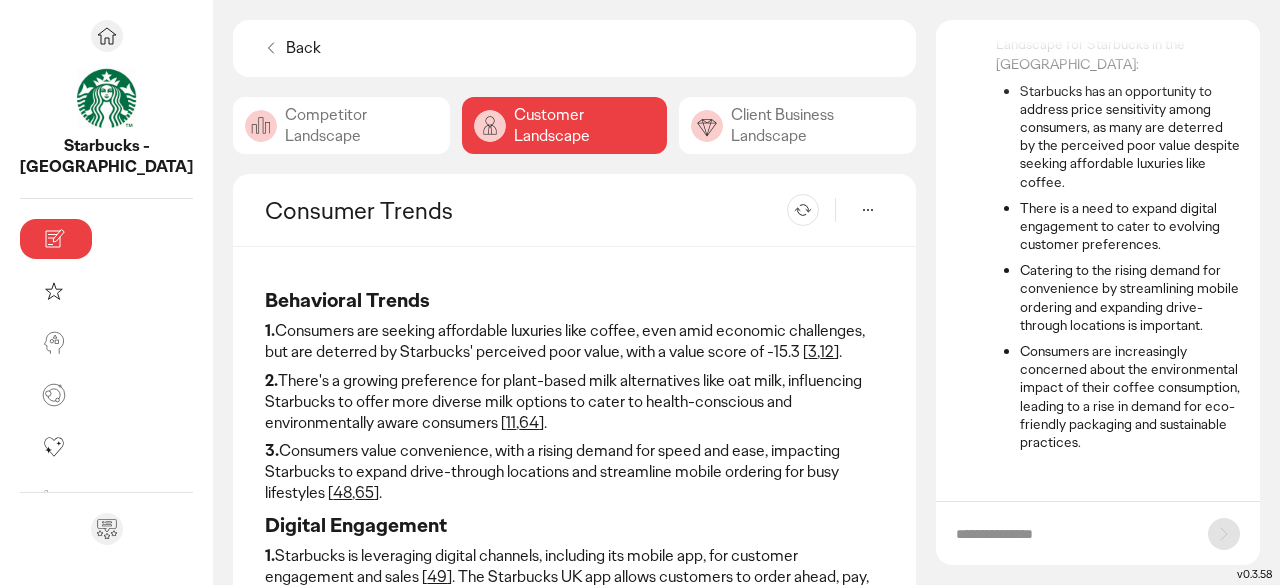 click on "Client Business Landscape" 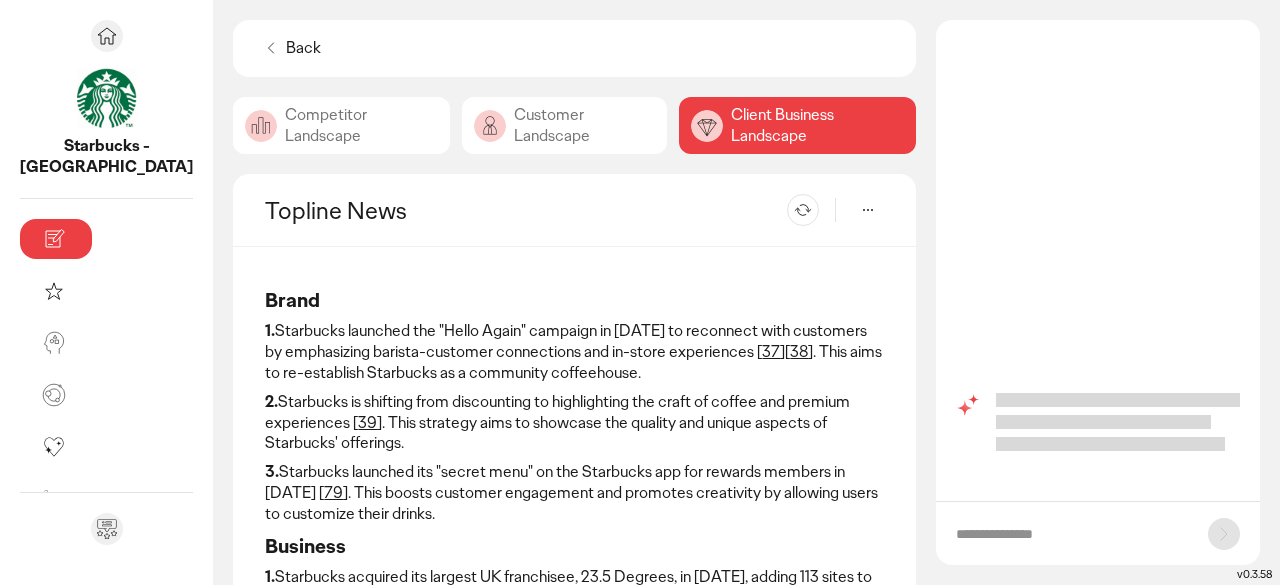 scroll, scrollTop: 0, scrollLeft: 0, axis: both 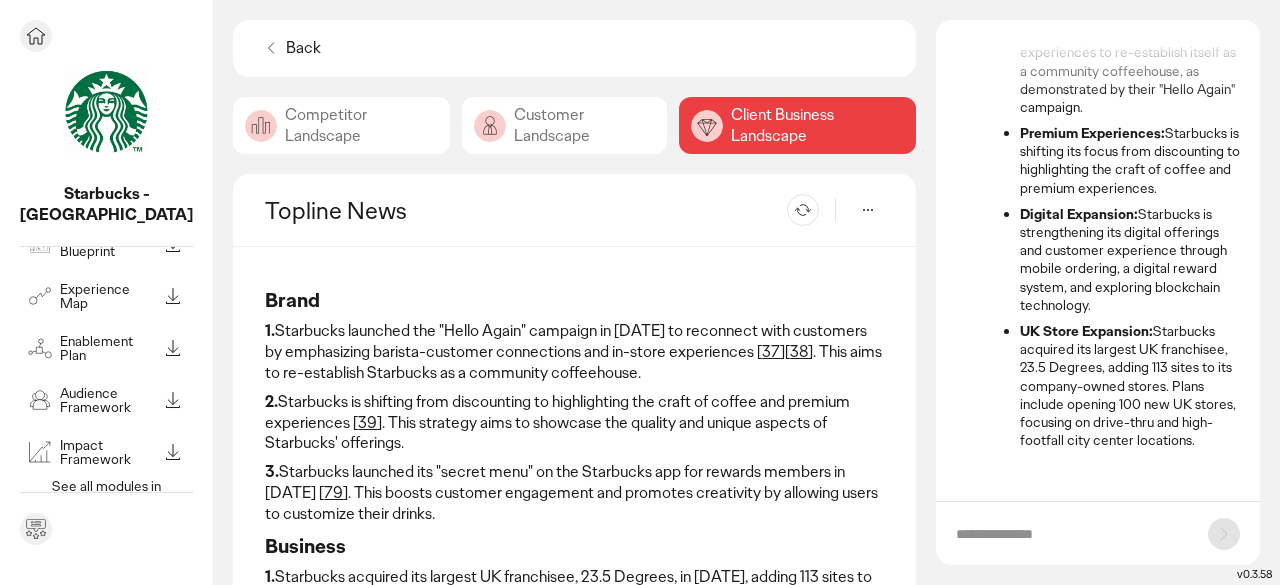 click at bounding box center (36, 36) 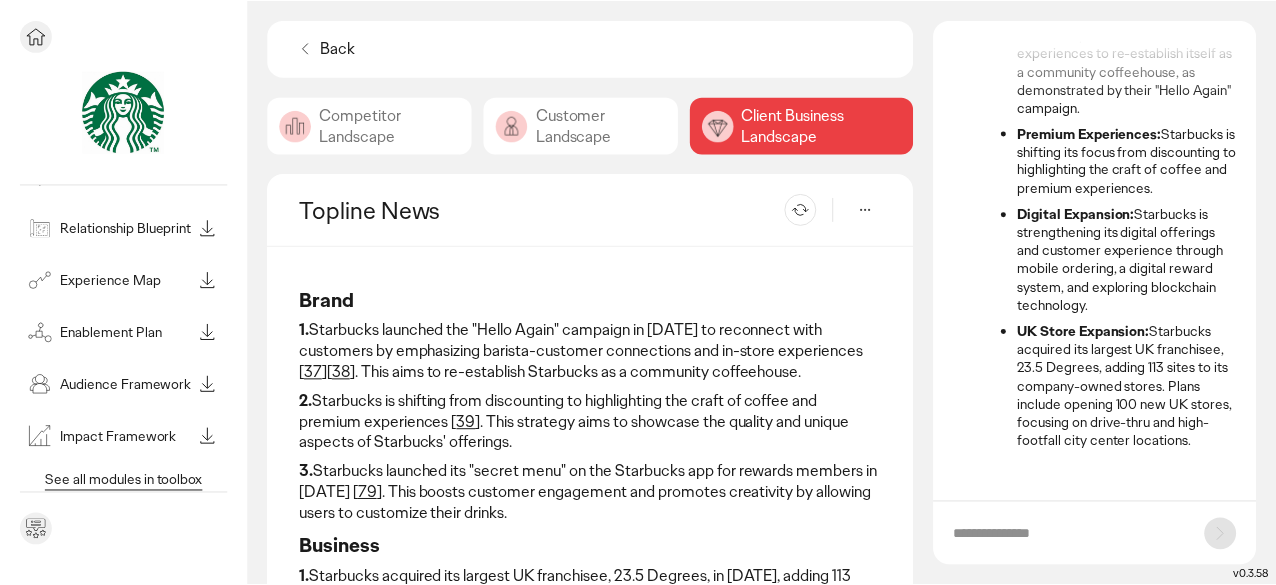 scroll, scrollTop: 0, scrollLeft: 0, axis: both 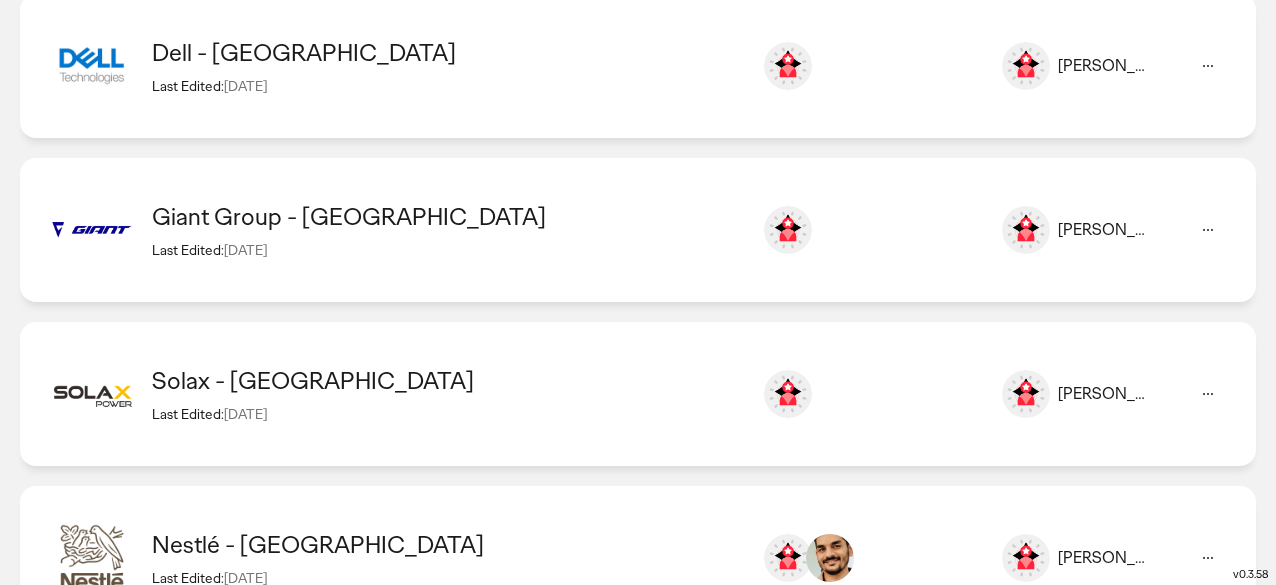 drag, startPoint x: 772, startPoint y: 109, endPoint x: 753, endPoint y: -87, distance: 196.91876 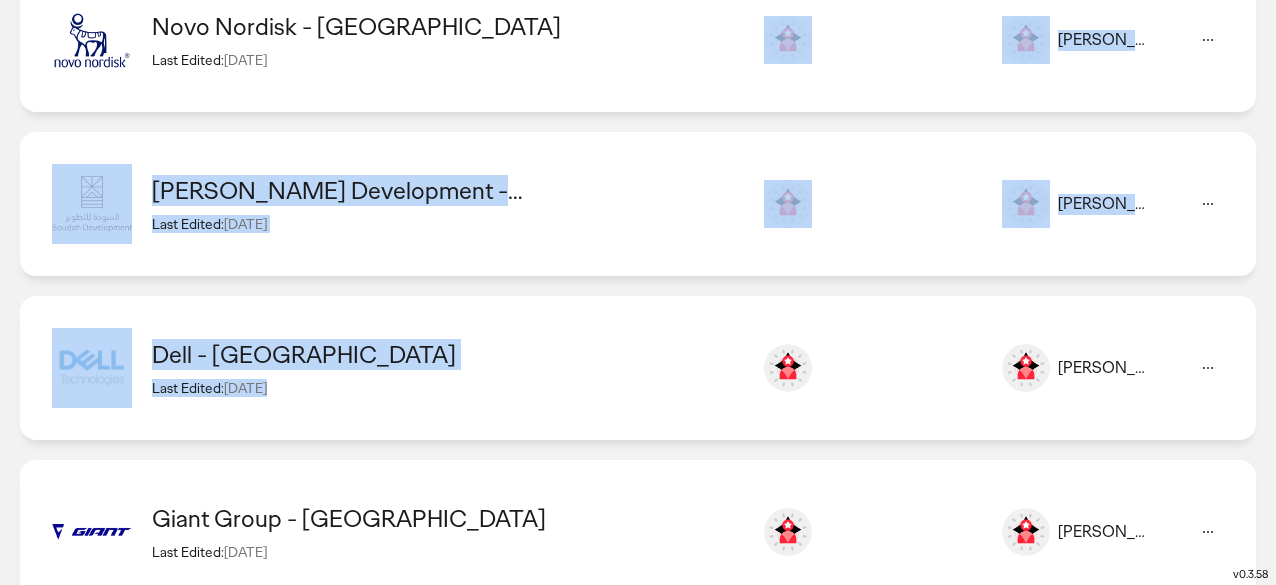 click on "Starbucks - [GEOGRAPHIC_DATA]  Last Edited:  [DATE] [PERSON_NAME] [PERSON_NAME][EMAIL_ADDRESS][PERSON_NAME][DOMAIN_NAME] [PERSON_NAME] [PERSON_NAME][EMAIL_ADDRESS][PERSON_NAME][DOMAIN_NAME] [PERSON_NAME] Mapfre - [GEOGRAPHIC_DATA]  Last Edited:  [DATE] [PERSON_NAME] Betancourt [EMAIL_ADDRESS][PERSON_NAME][DOMAIN_NAME] [PERSON_NAME] Bank Muscat - [GEOGRAPHIC_DATA]  Last Edited:  [DATE] [PERSON_NAME] [PERSON_NAME][EMAIL_ADDRESS][PERSON_NAME][DOMAIN_NAME] [PERSON_NAME] - [GEOGRAPHIC_DATA]  Last Edited:  [DATE] [PERSON_NAME] [PERSON_NAME][EMAIL_ADDRESS][DOMAIN_NAME] [PERSON_NAME] CIMB [GEOGRAPHIC_DATA] - [GEOGRAPHIC_DATA]  Last Edited:  [DATE] [PERSON_NAME] [PERSON_NAME][EMAIL_ADDRESS][PERSON_NAME][DOMAIN_NAME] [PERSON_NAME] [PERSON_NAME][EMAIL_ADDRESS][PERSON_NAME][DOMAIN_NAME] [PERSON_NAME] [PERSON_NAME][EMAIL_ADDRESS][PERSON_NAME][DOMAIN_NAME] [PERSON_NAME] Pokemon Company - [GEOGRAPHIC_DATA]  Last Edited:  [DATE] [PERSON_NAME] [EMAIL_ADDRESS][PERSON_NAME][DOMAIN_NAME] Caloy [PERSON_NAME] - [GEOGRAPHIC_DATA]  Last Edited:  [DATE] [PERSON_NAME] [PERSON_NAME][EMAIL_ADDRESS][DOMAIN_NAME] [PERSON_NAME] [PERSON_NAME]  - [GEOGRAPHIC_DATA]  Last Edited:  [DATE] [PERSON_NAME] [PERSON_NAME][EMAIL_ADDRESS][PERSON_NAME][DOMAIN_NAME] [PERSON_NAME] Starbucks - [GEOGRAPHIC_DATA]  Last Edited:  [PERSON_NAME]" 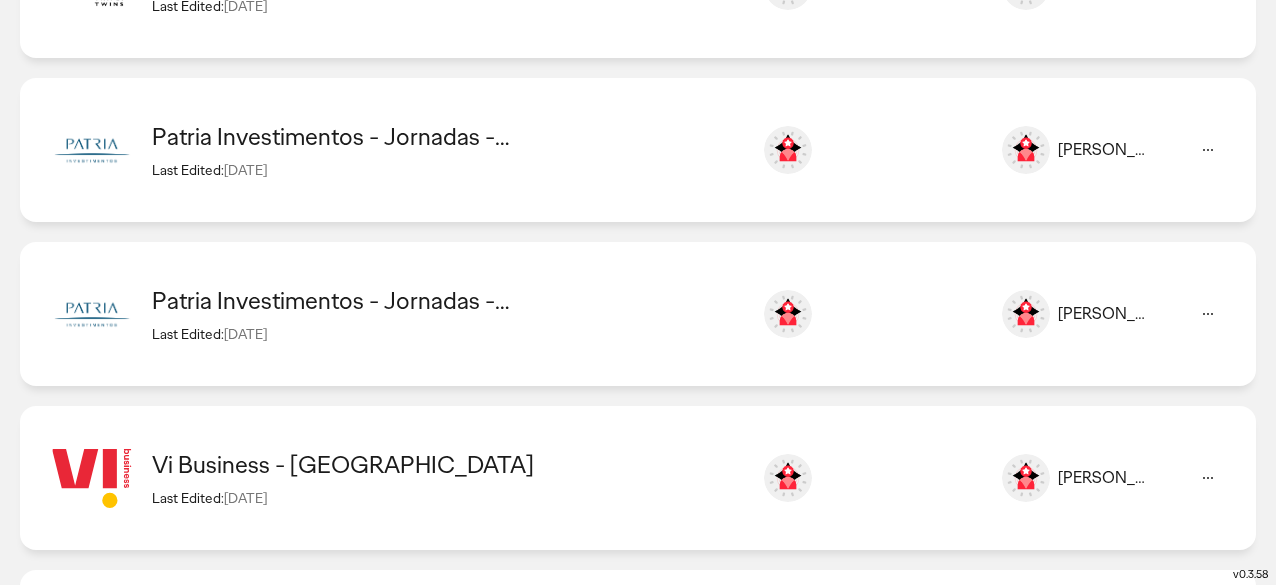 scroll, scrollTop: 11524, scrollLeft: 0, axis: vertical 